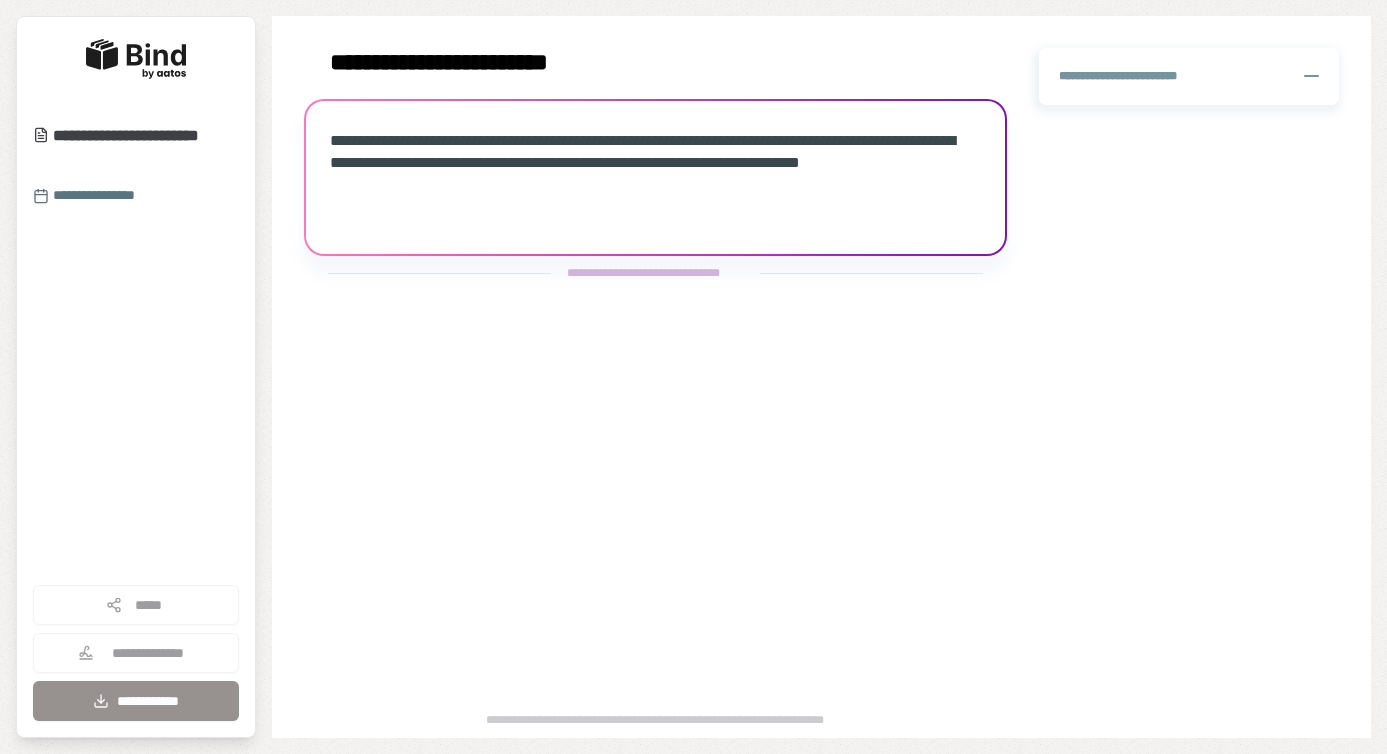 scroll, scrollTop: 0, scrollLeft: 0, axis: both 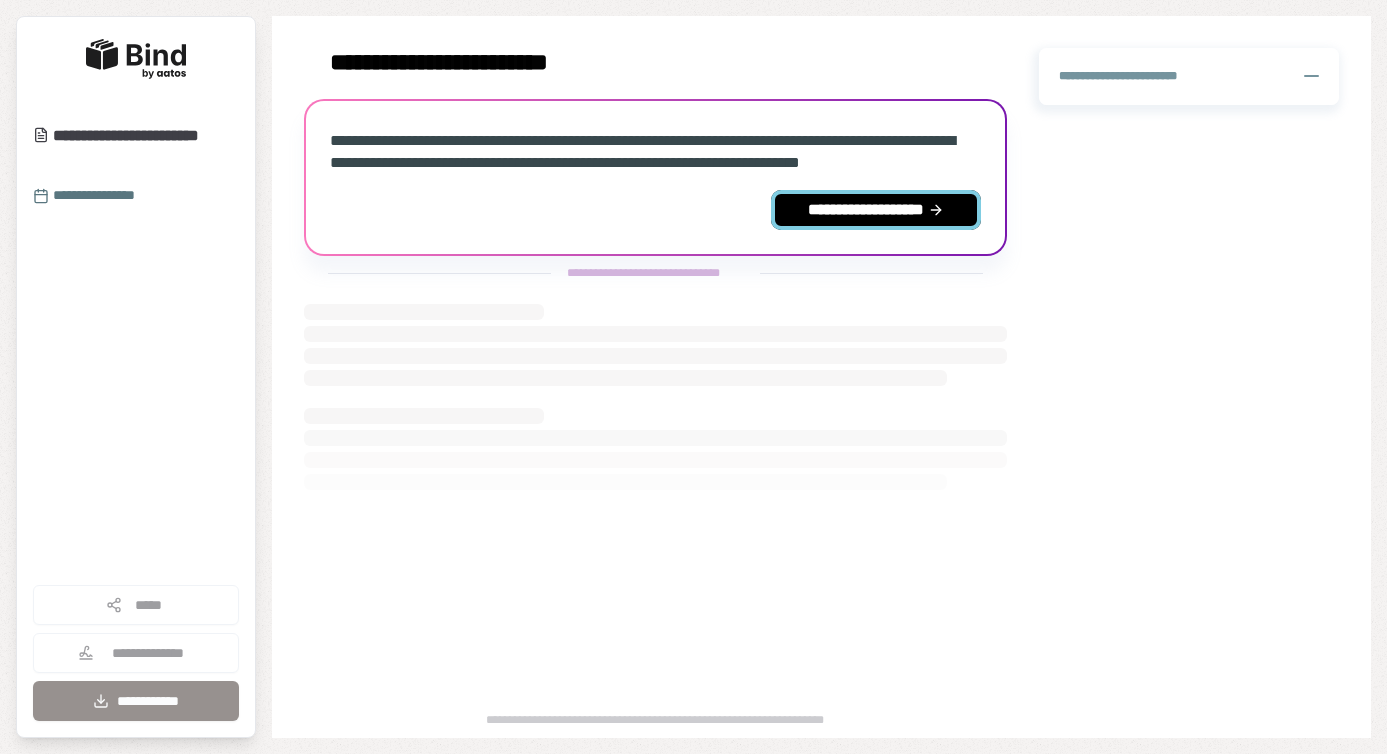 click on "**********" at bounding box center [876, 210] 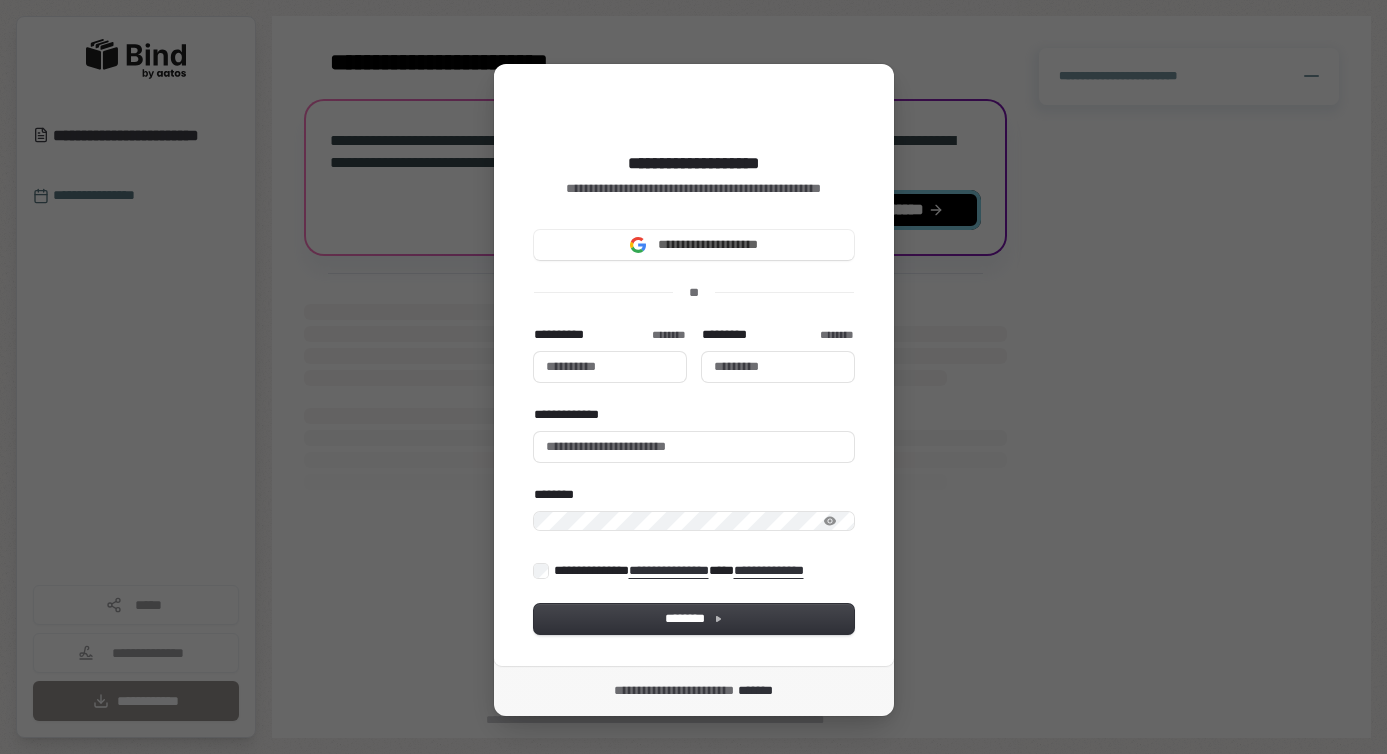 type 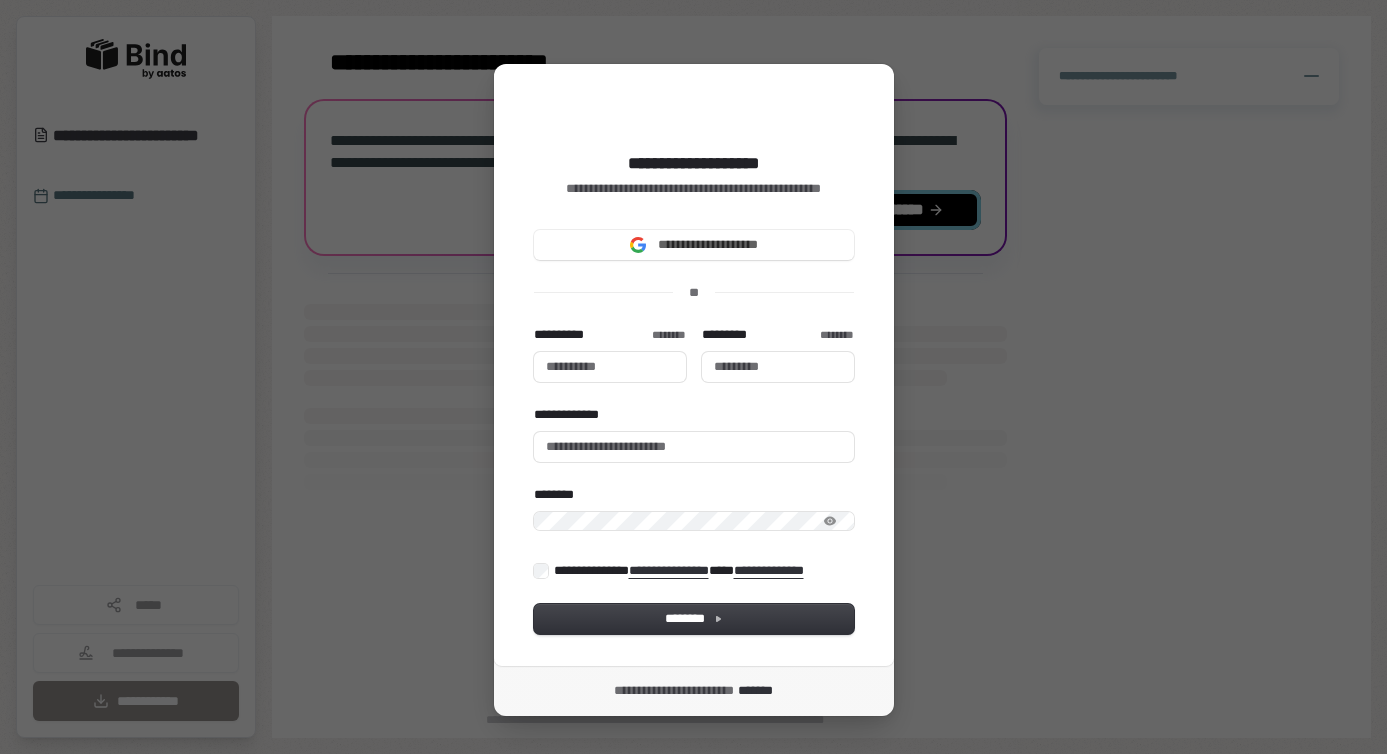 type 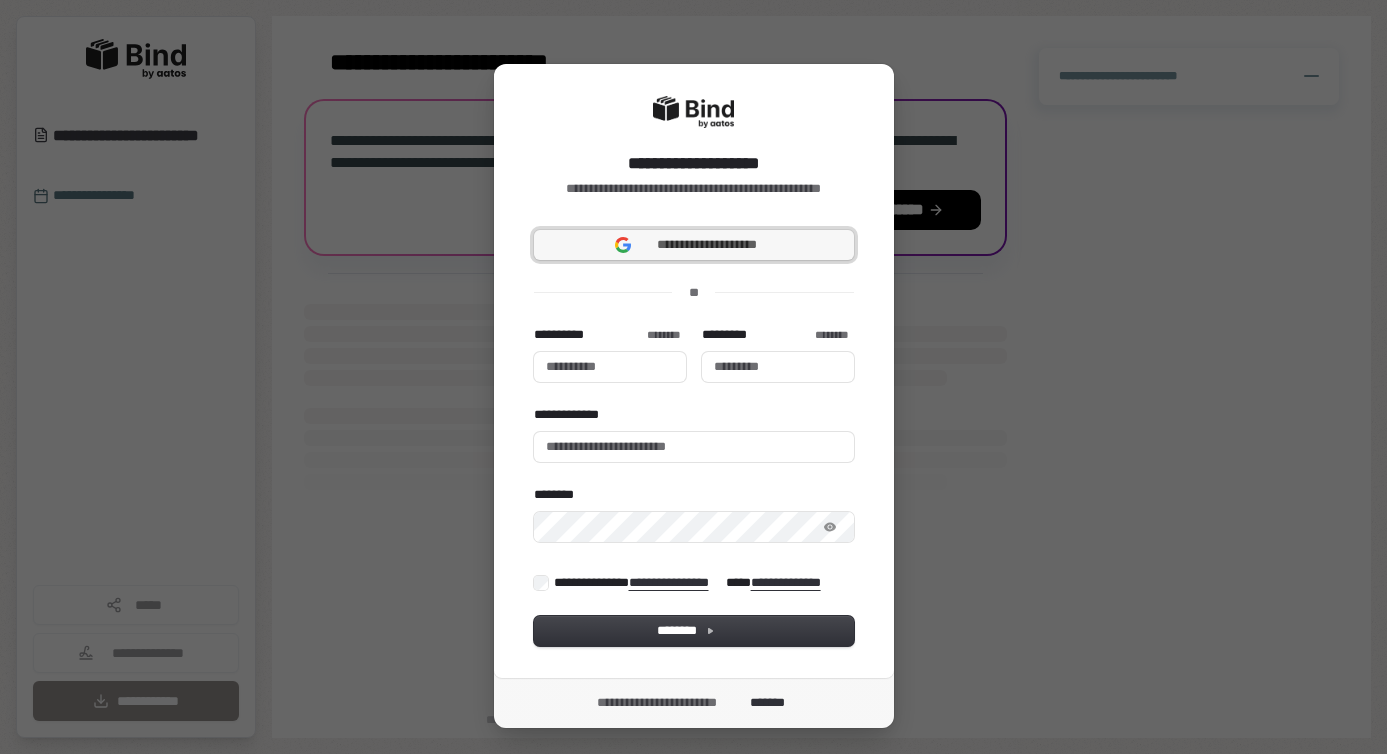 click on "**********" at bounding box center (707, 245) 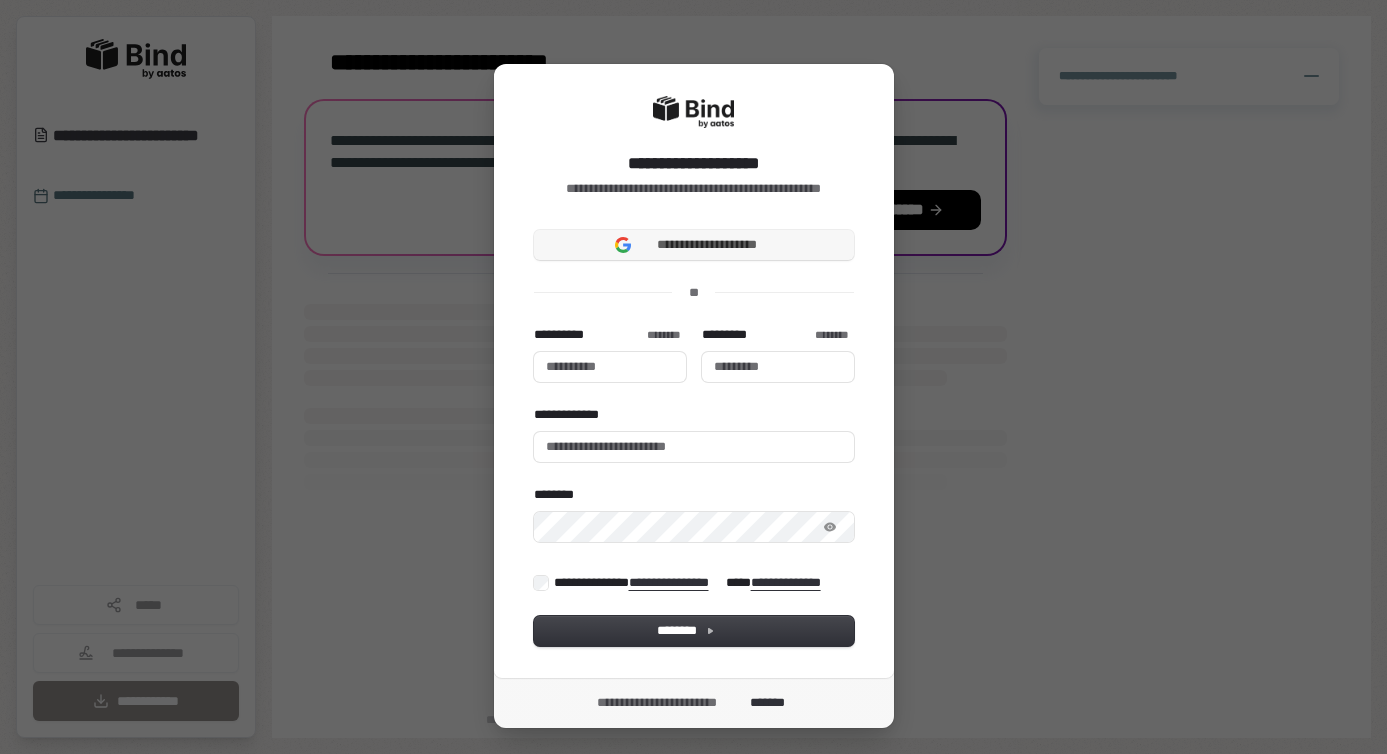 type 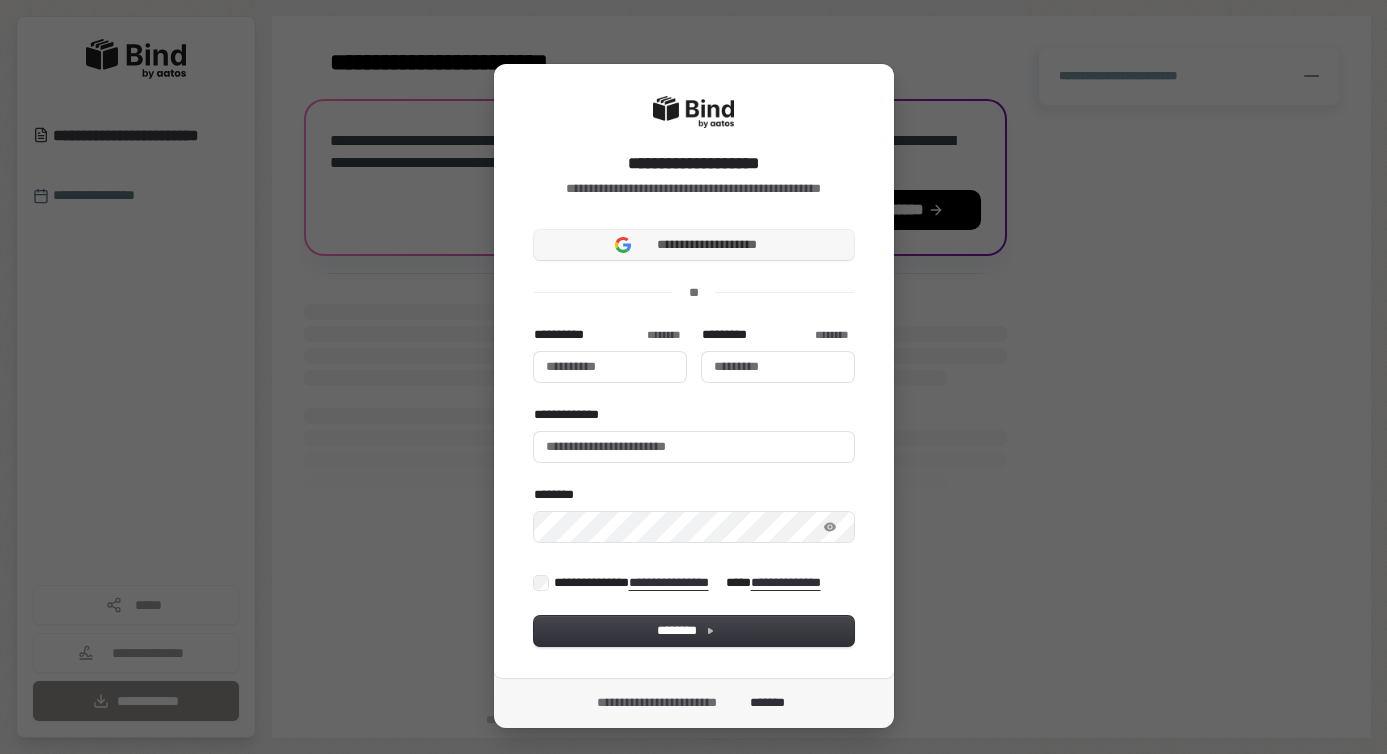 type 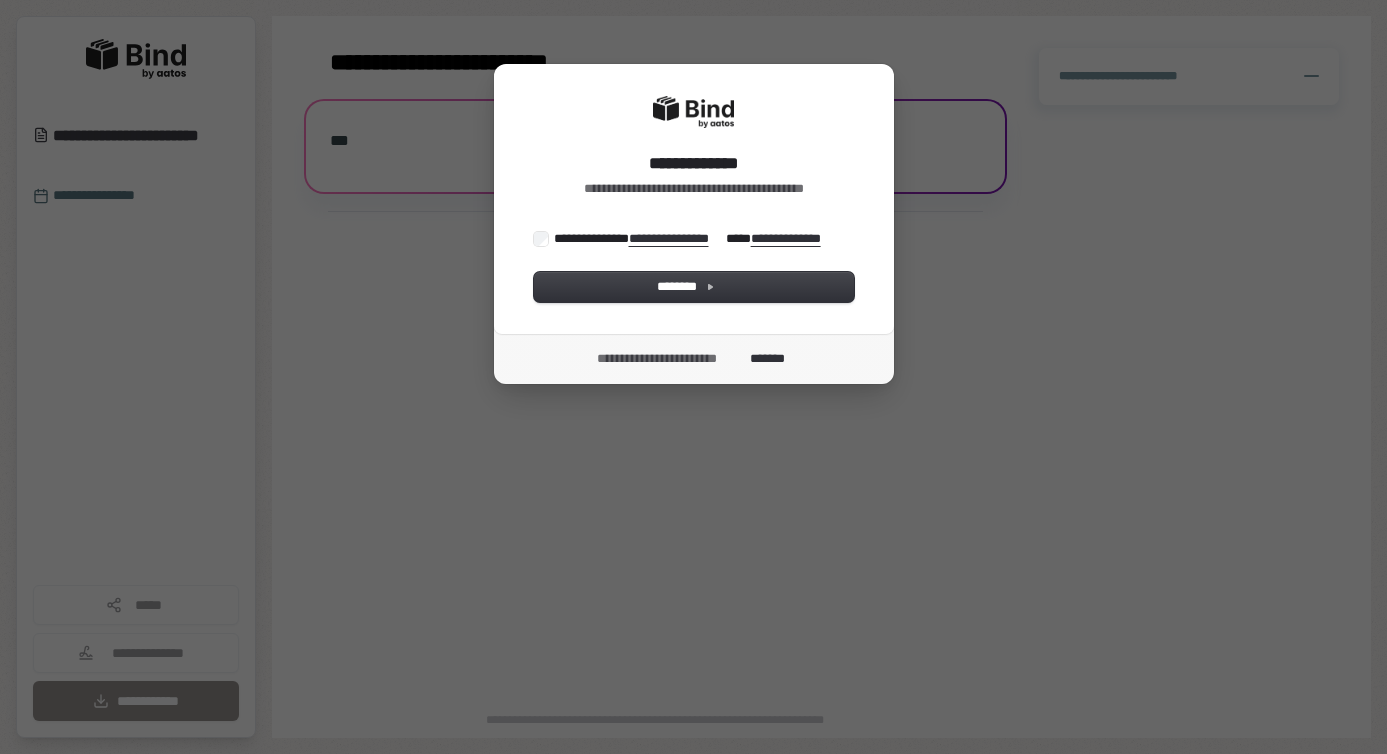scroll, scrollTop: 0, scrollLeft: 0, axis: both 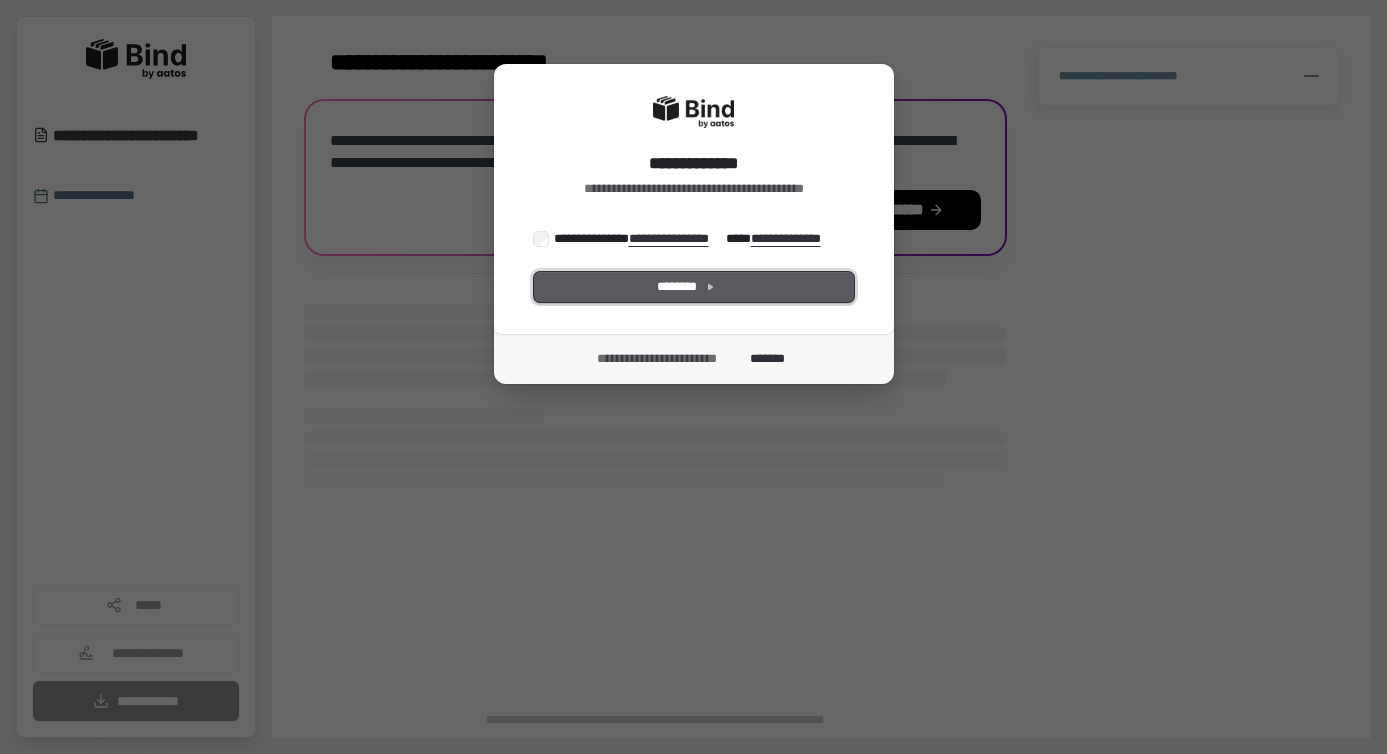 click on "********" at bounding box center (694, 287) 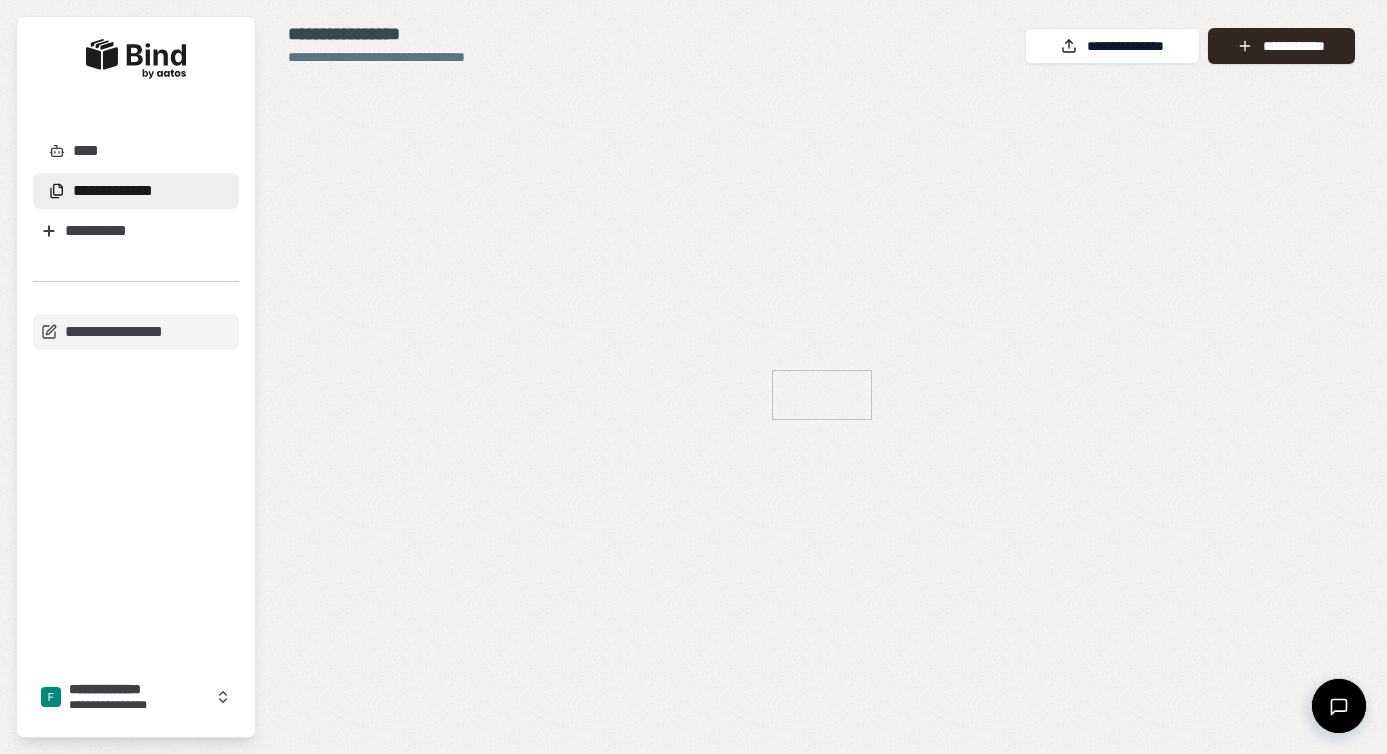 scroll, scrollTop: 0, scrollLeft: 0, axis: both 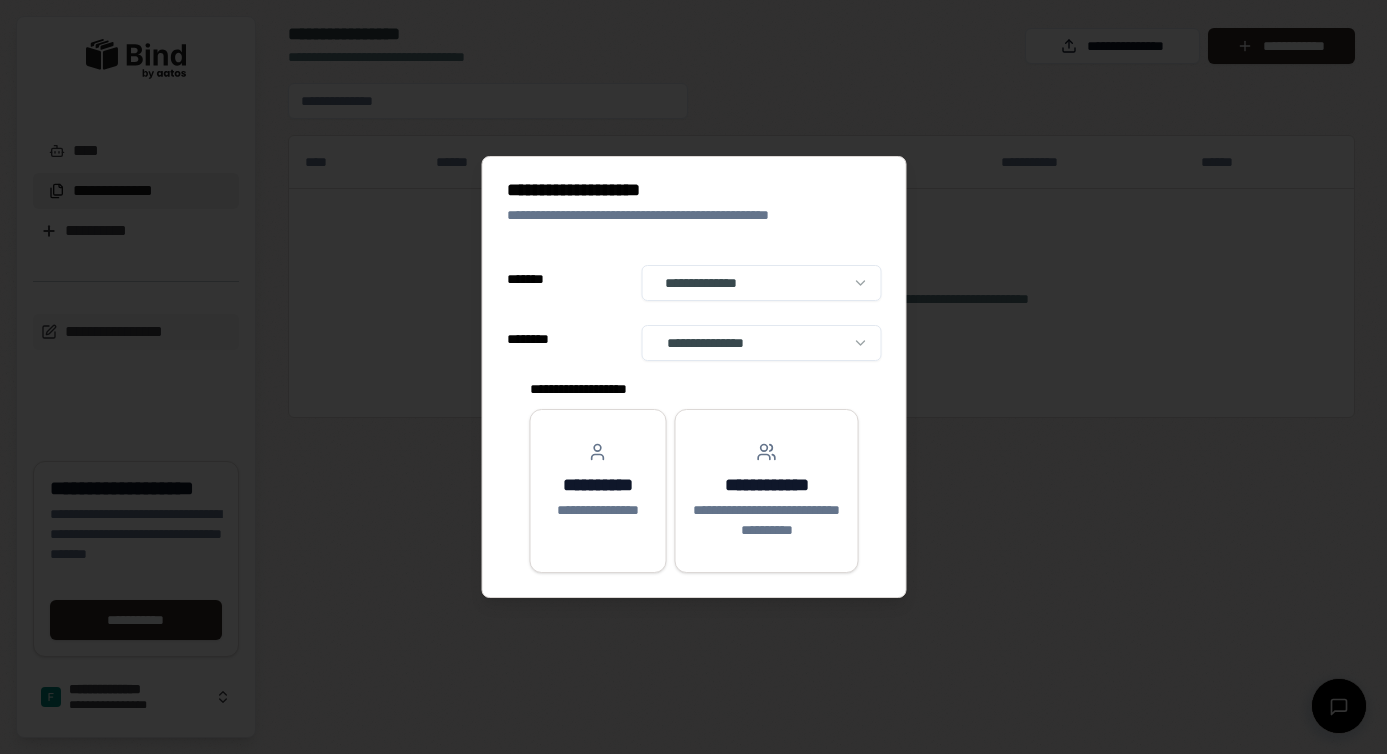 select on "**" 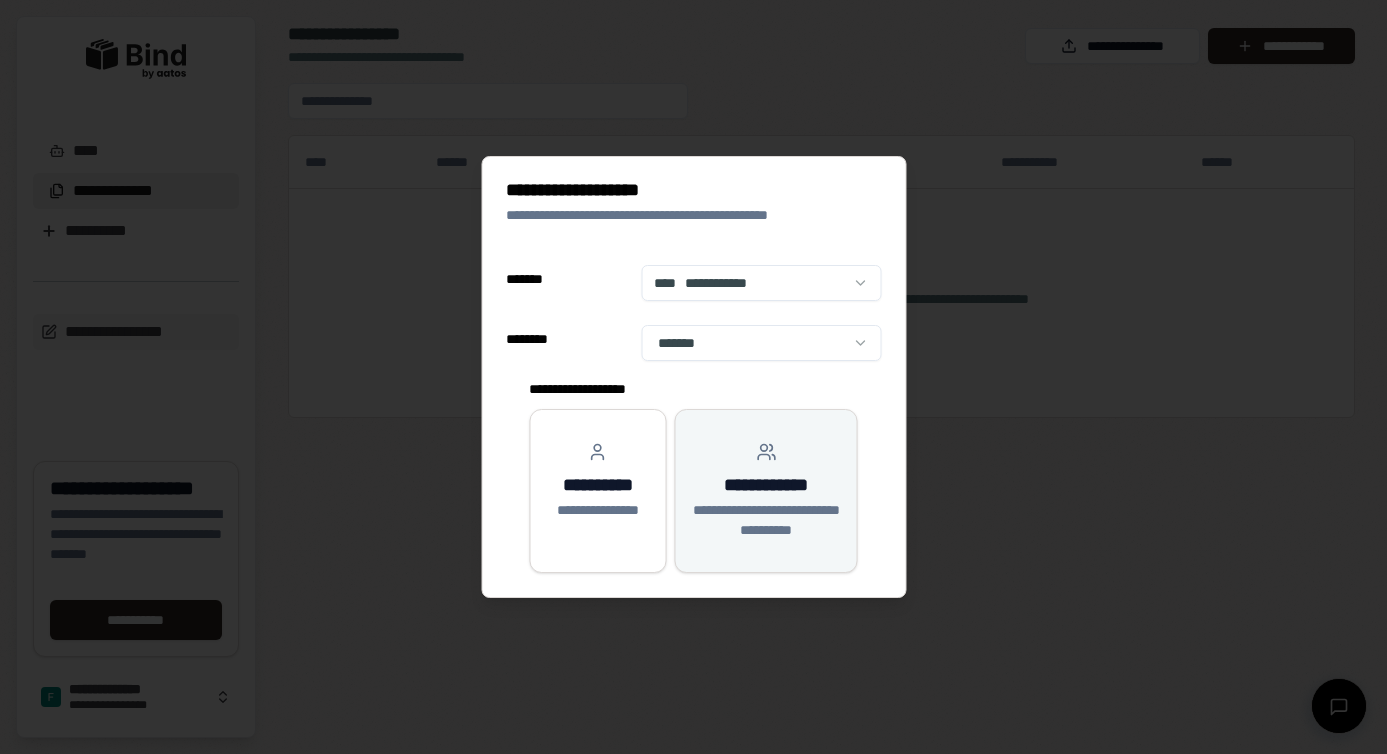 click on "**********" at bounding box center (766, 485) 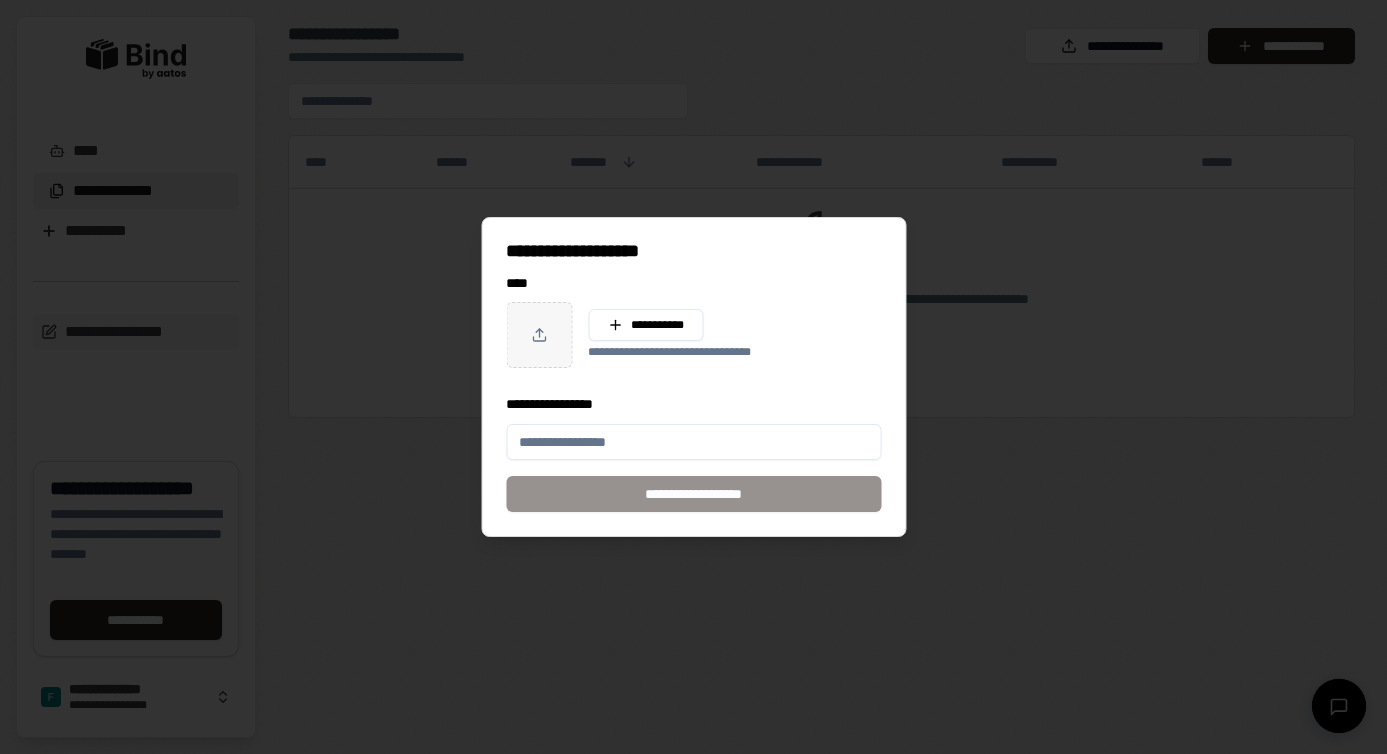 click on "**********" at bounding box center [693, 442] 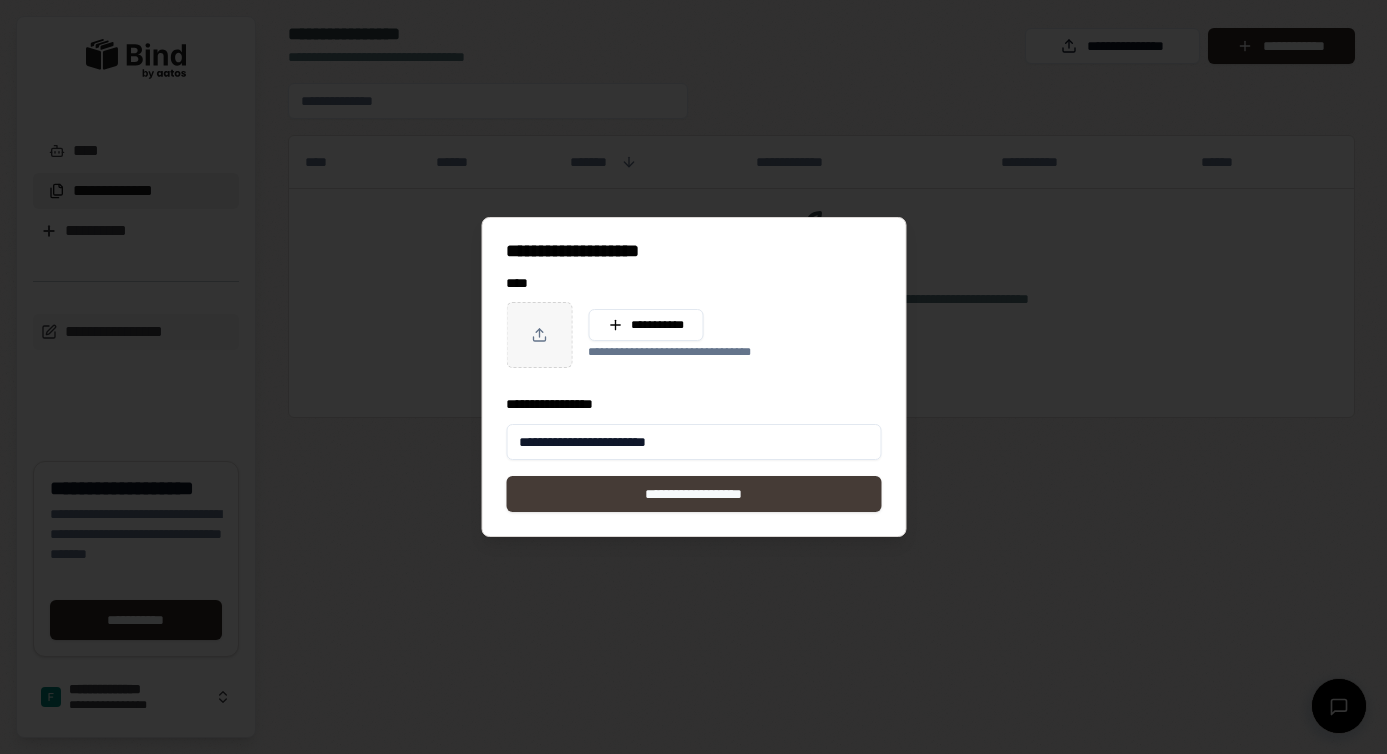 type on "**********" 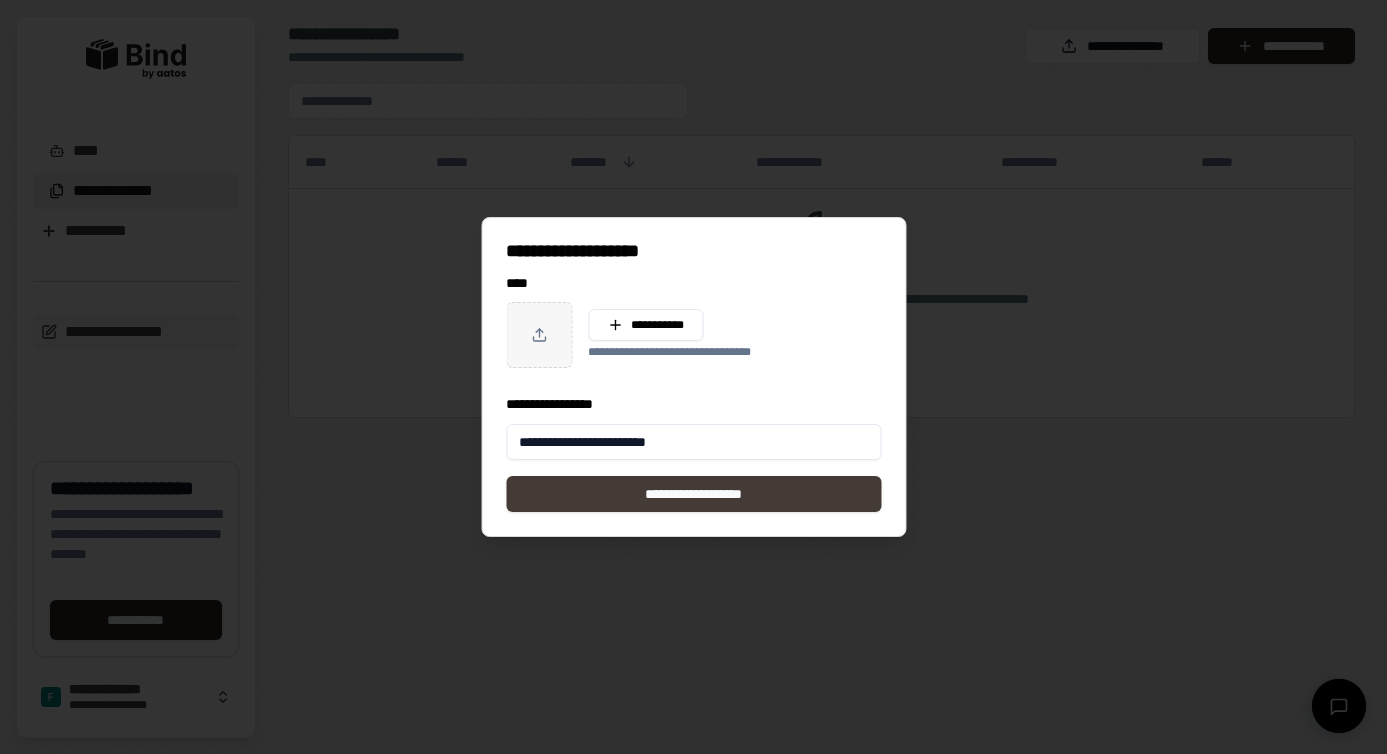 click on "**********" at bounding box center [693, 494] 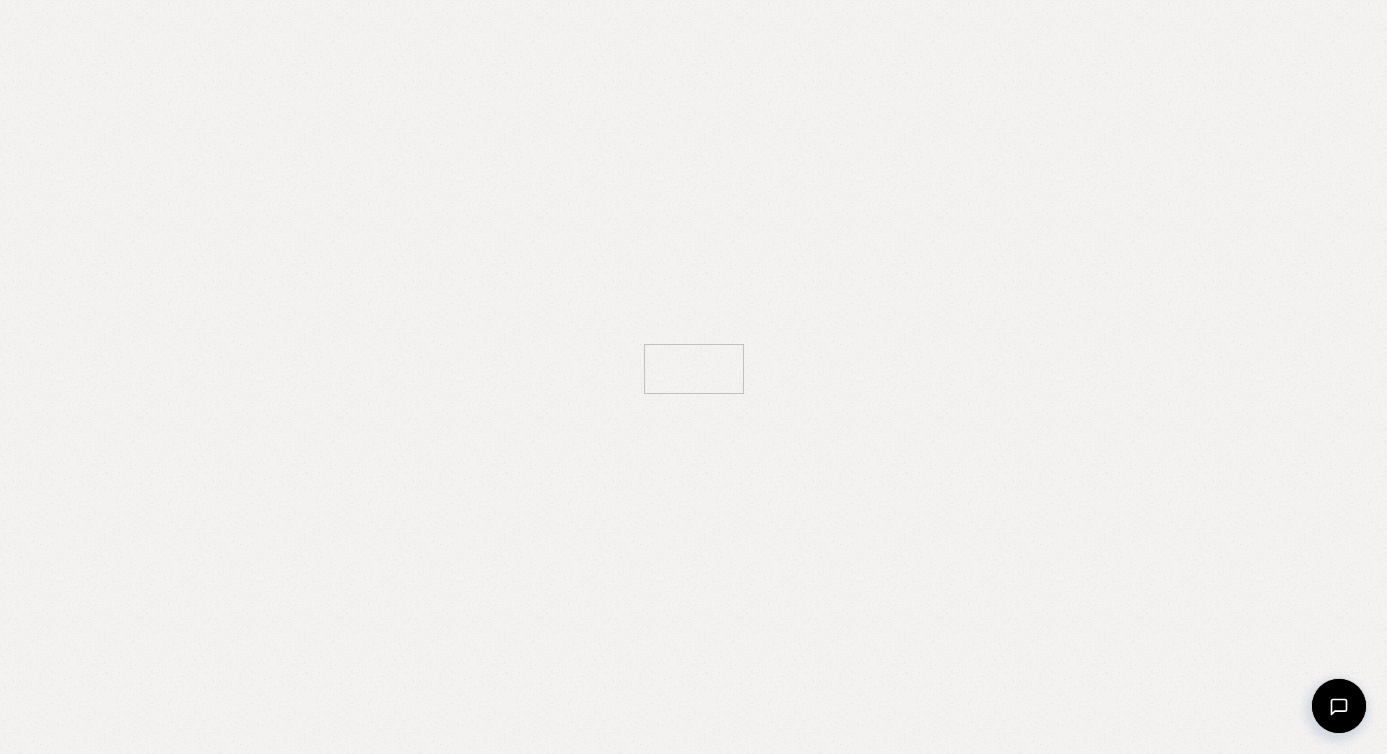 scroll, scrollTop: 0, scrollLeft: 0, axis: both 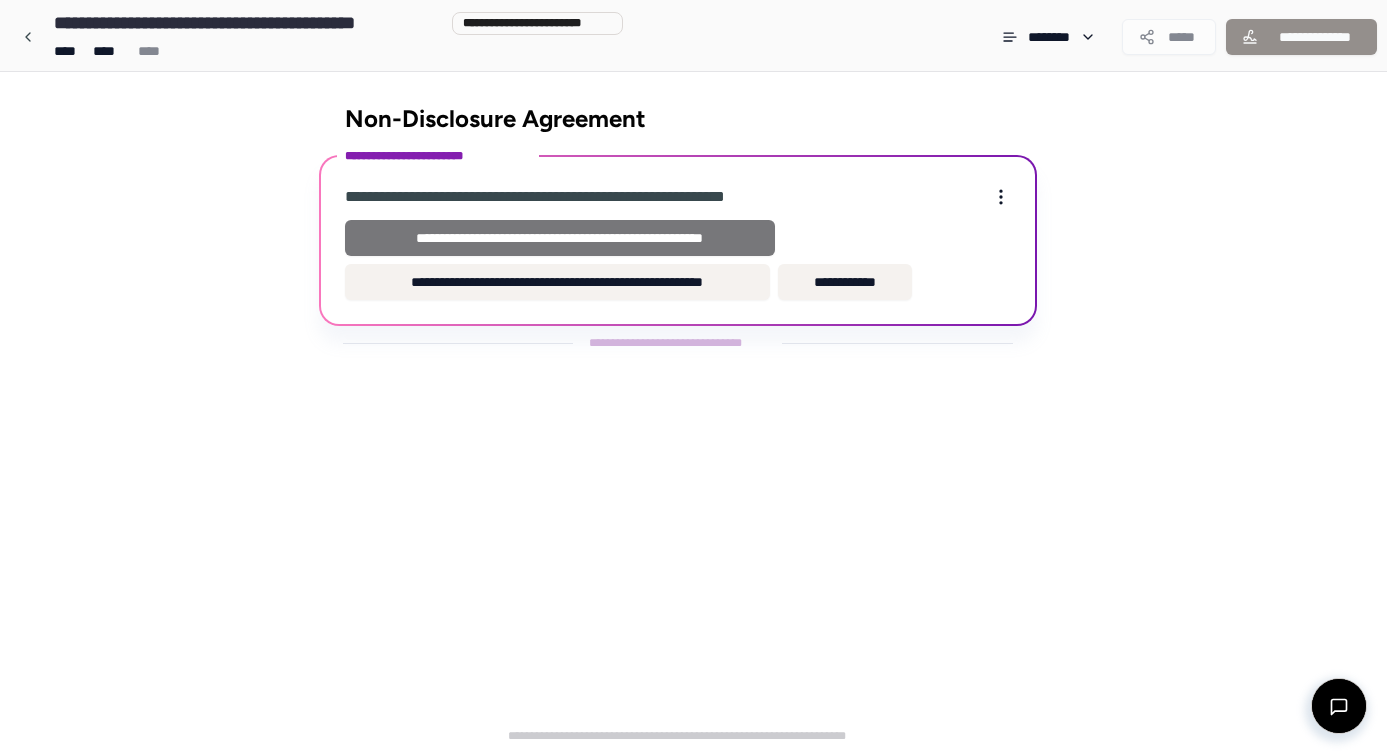 click on "**********" at bounding box center (560, 238) 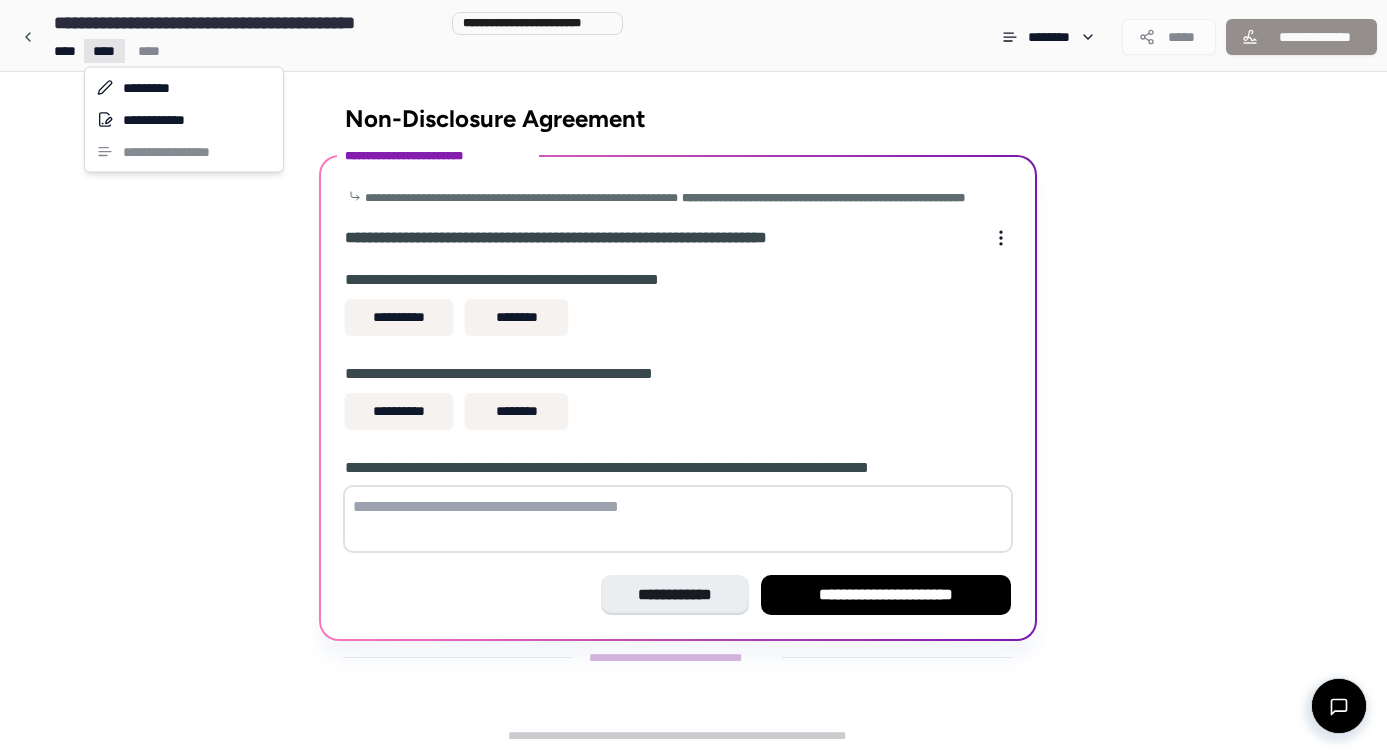 click on "**********" at bounding box center [693, 377] 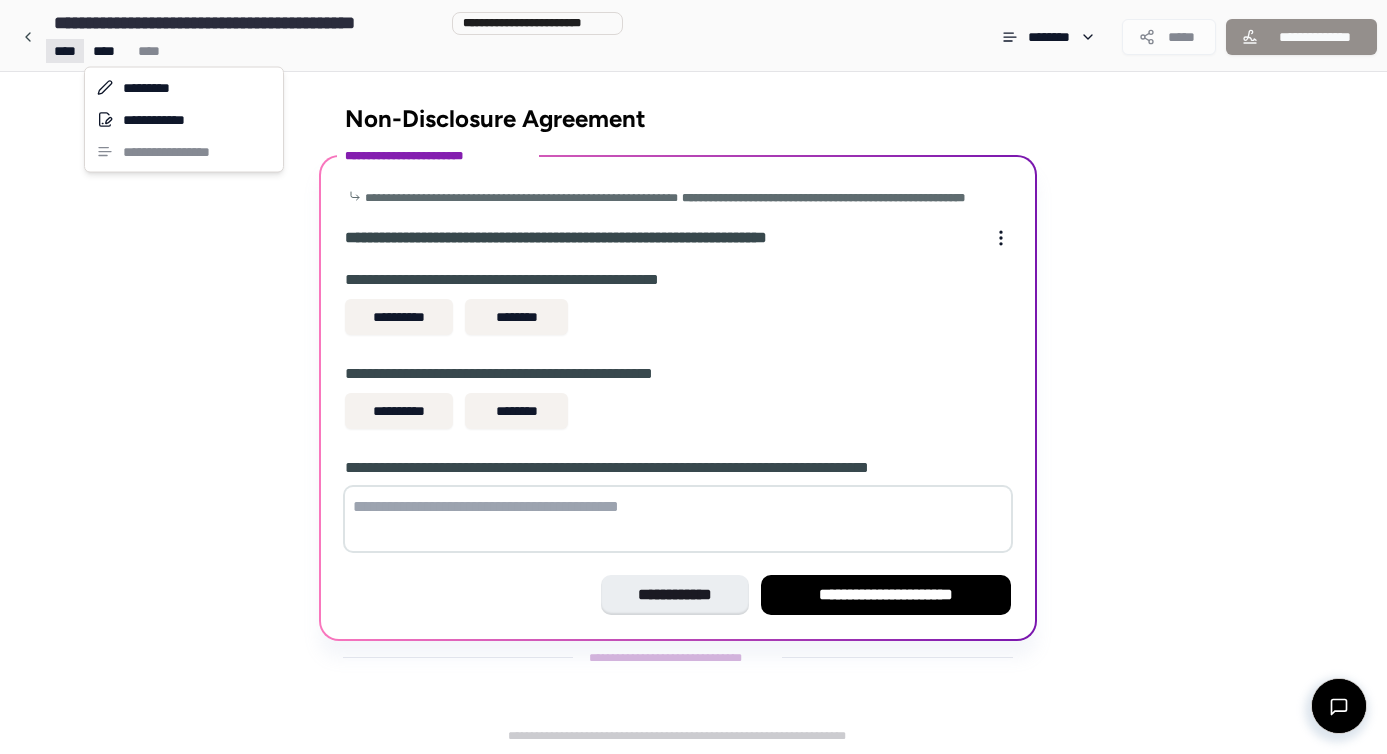 click on "**********" at bounding box center (693, 377) 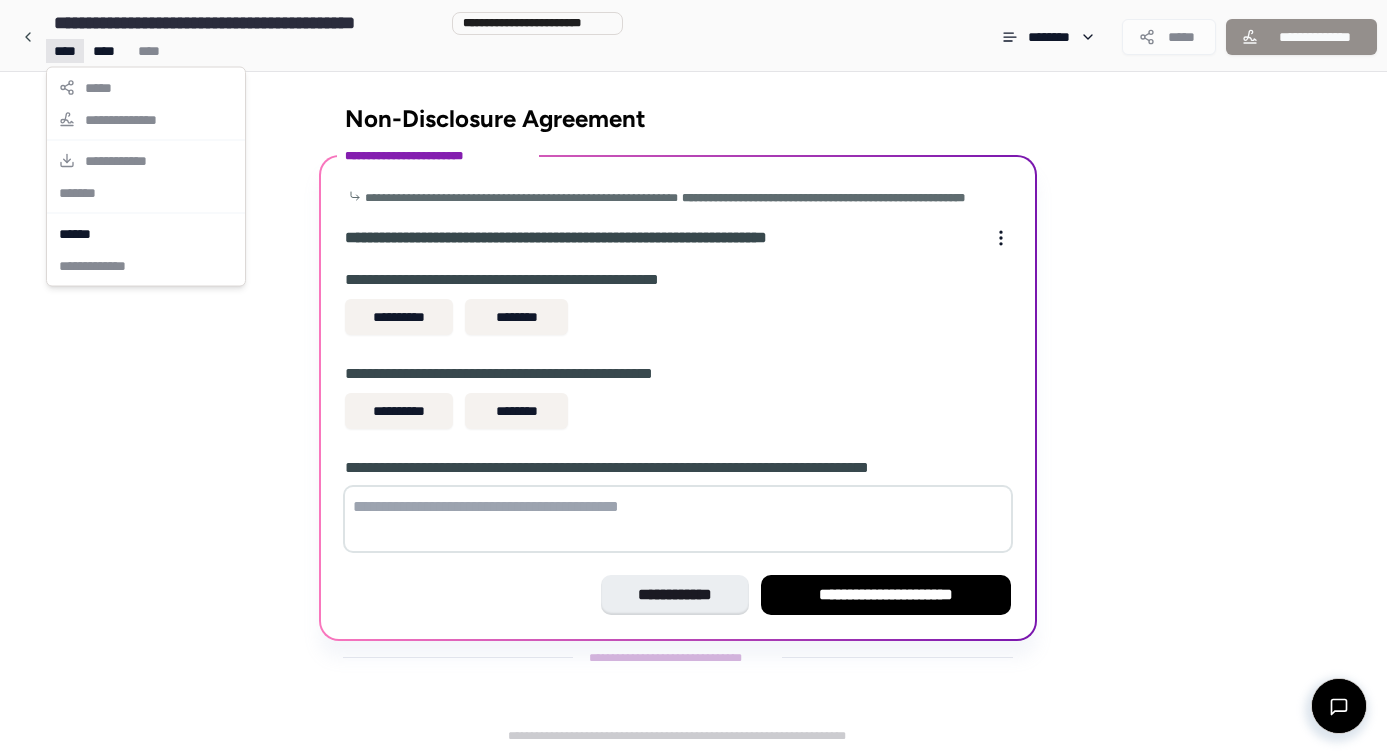 click on "**********" at bounding box center (693, 377) 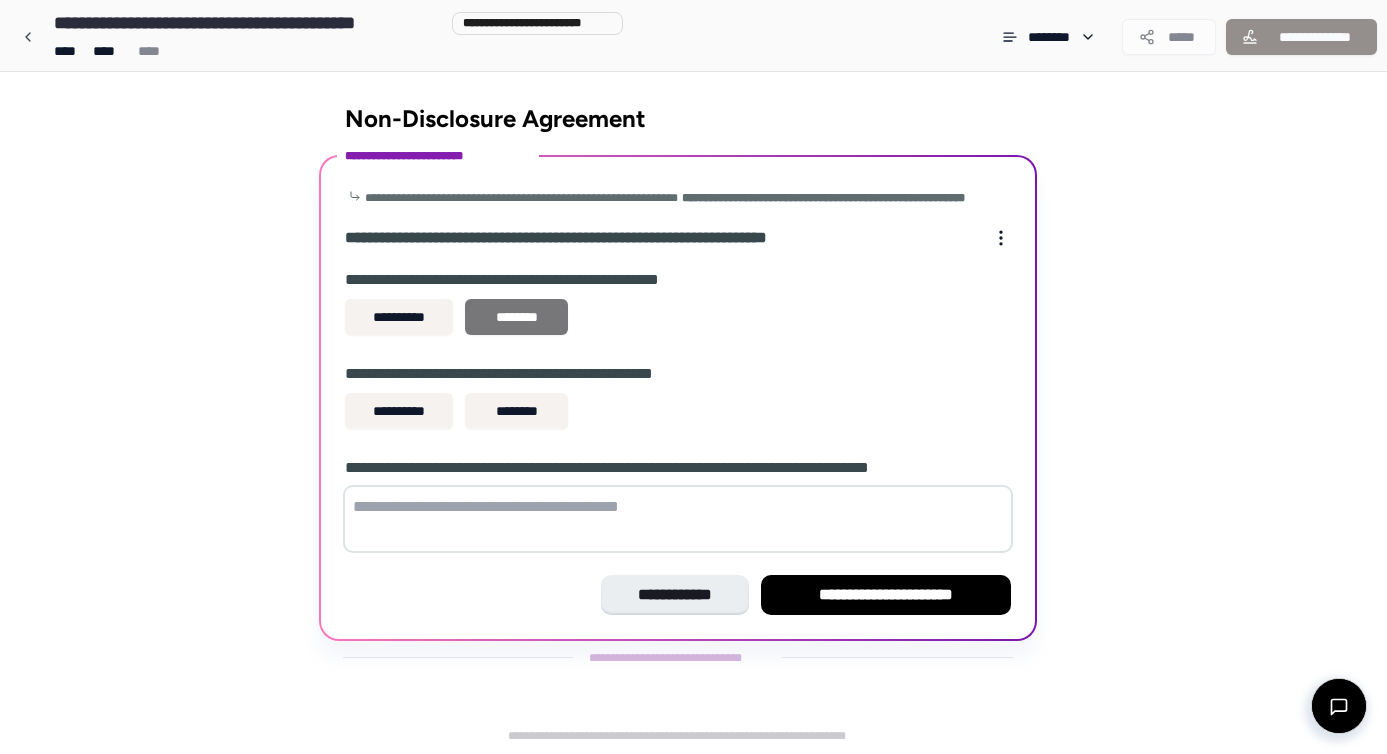 click on "********" at bounding box center (516, 317) 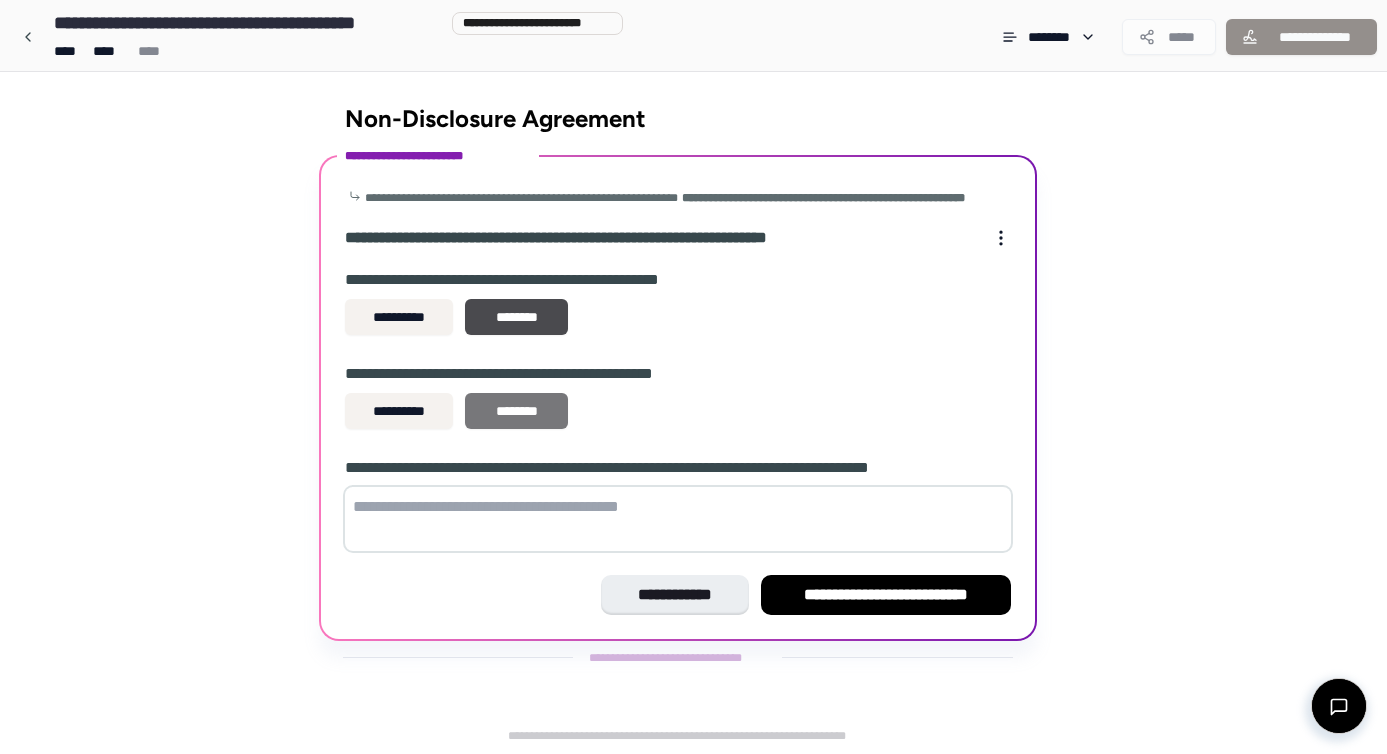 click on "********" at bounding box center [516, 411] 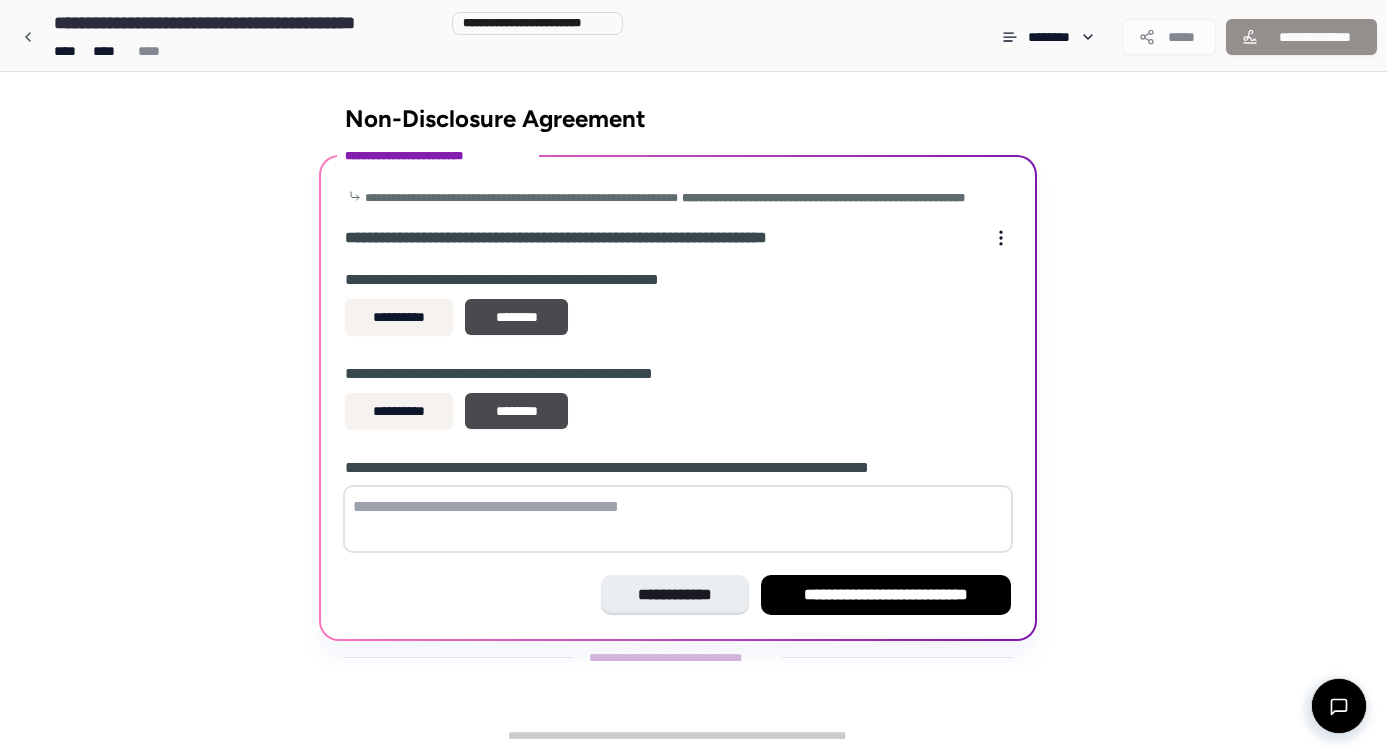 click at bounding box center (678, 519) 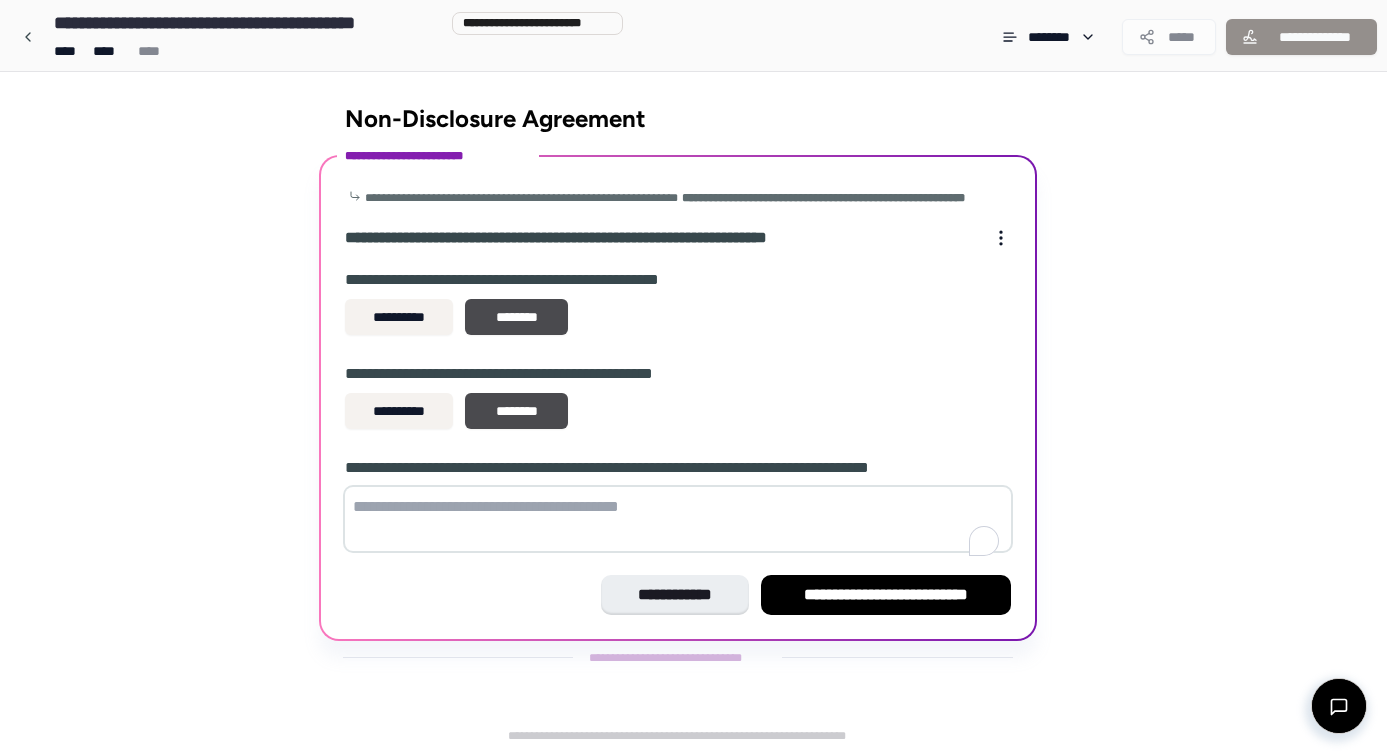 click at bounding box center (678, 519) 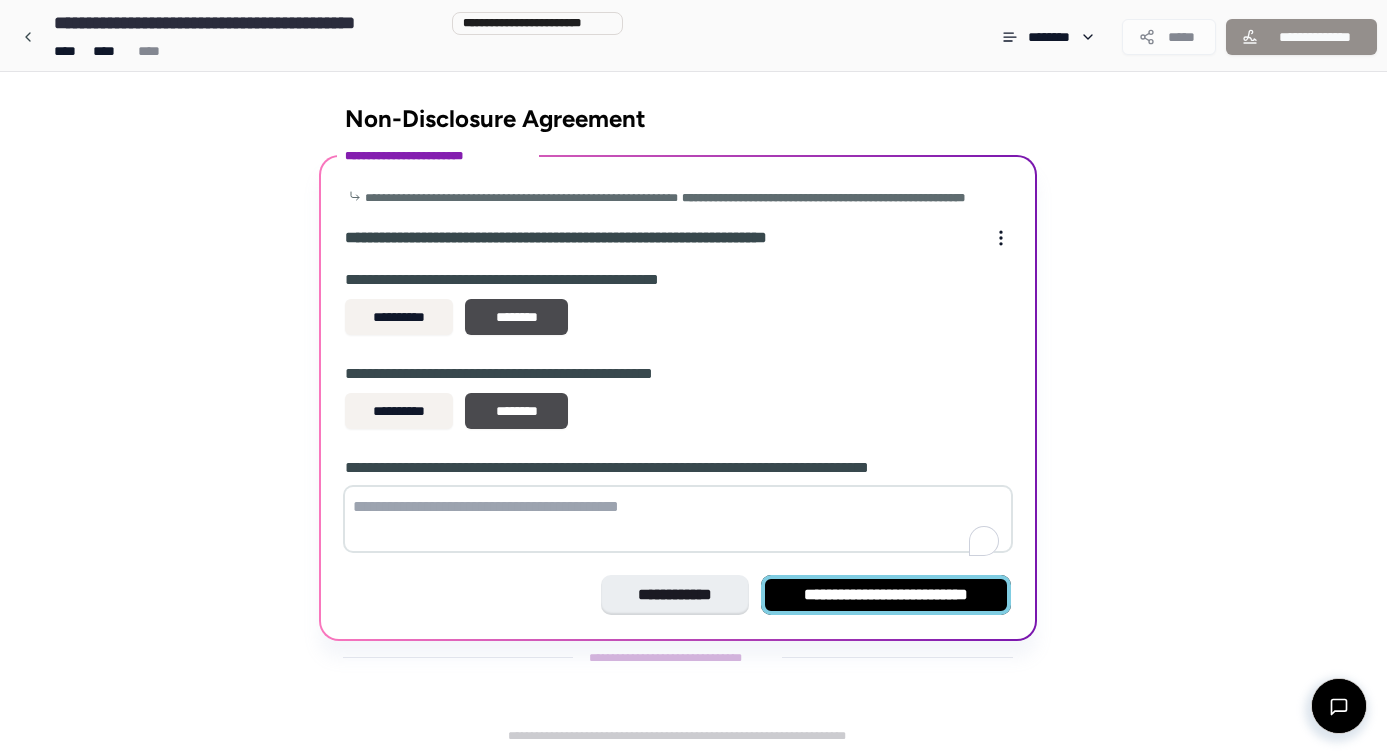 click on "**********" at bounding box center (886, 595) 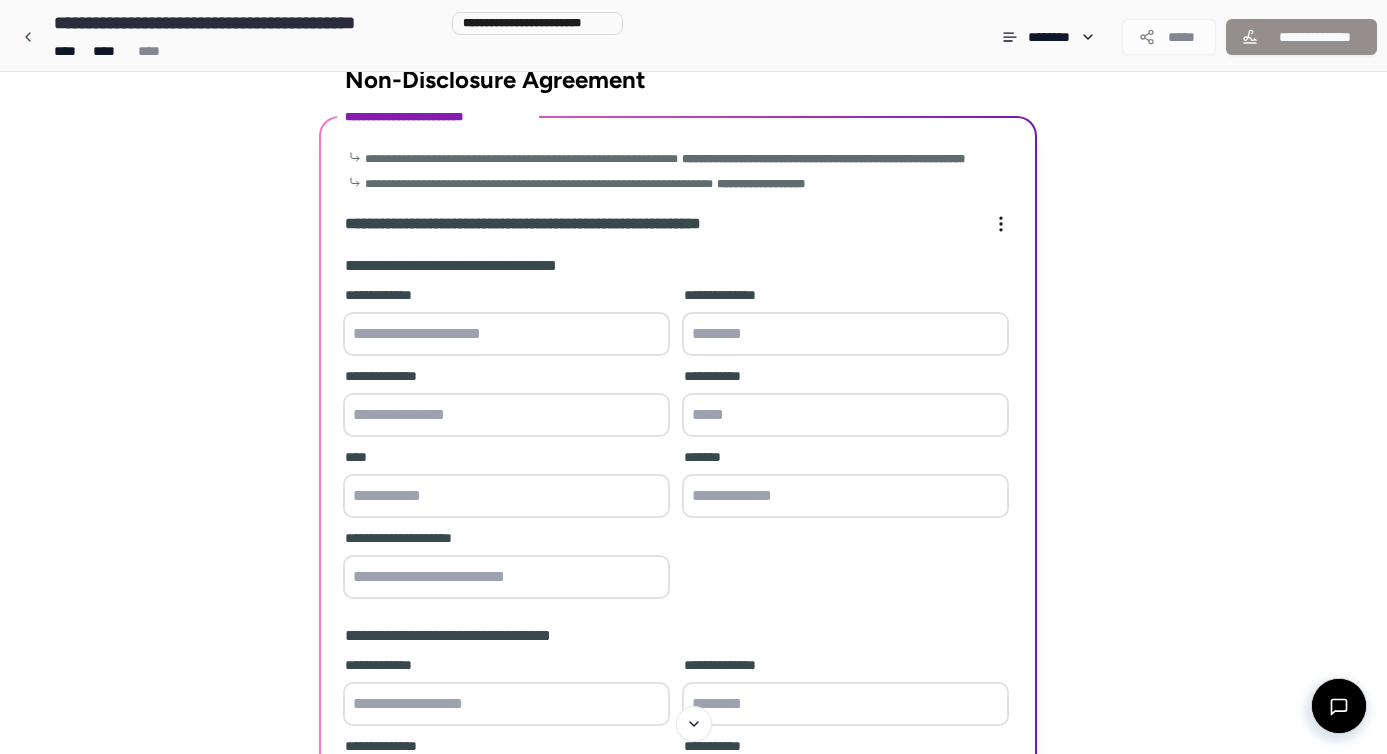 scroll, scrollTop: 43, scrollLeft: 0, axis: vertical 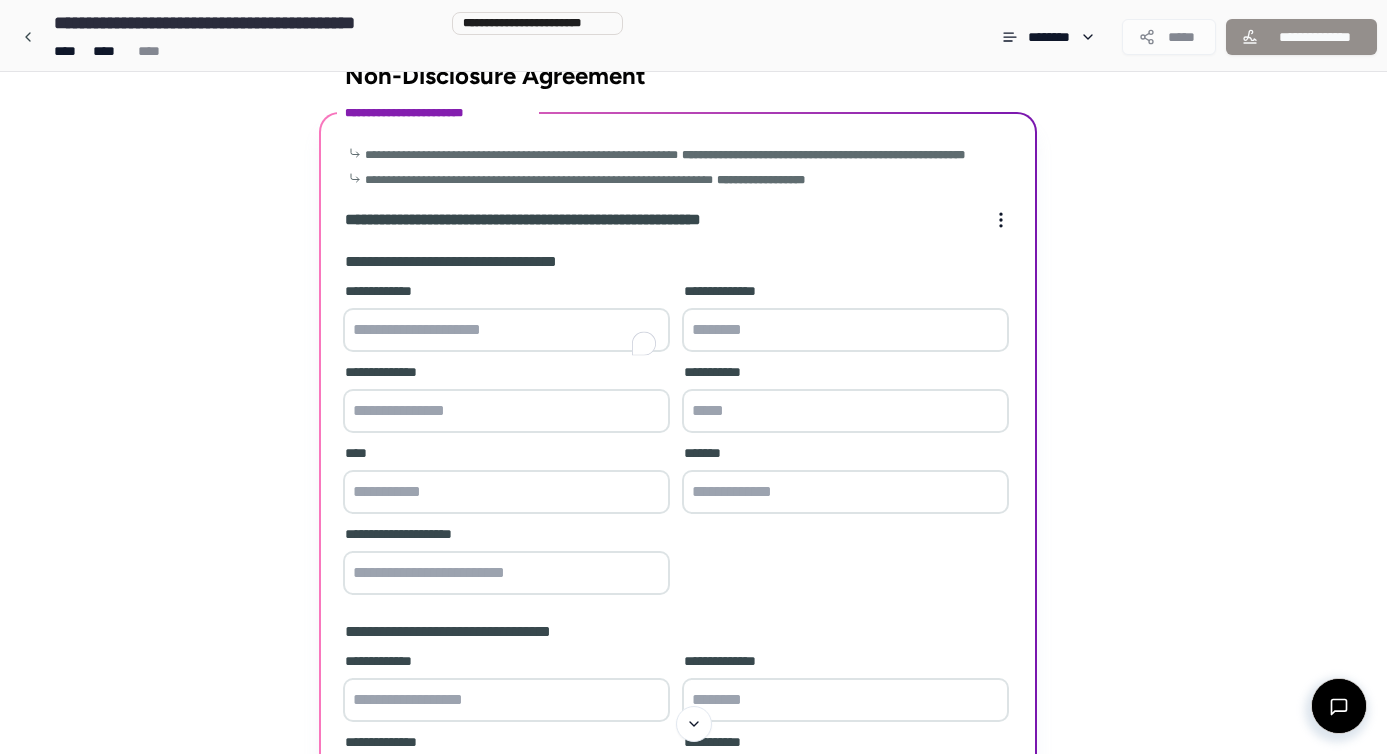 click at bounding box center (506, 330) 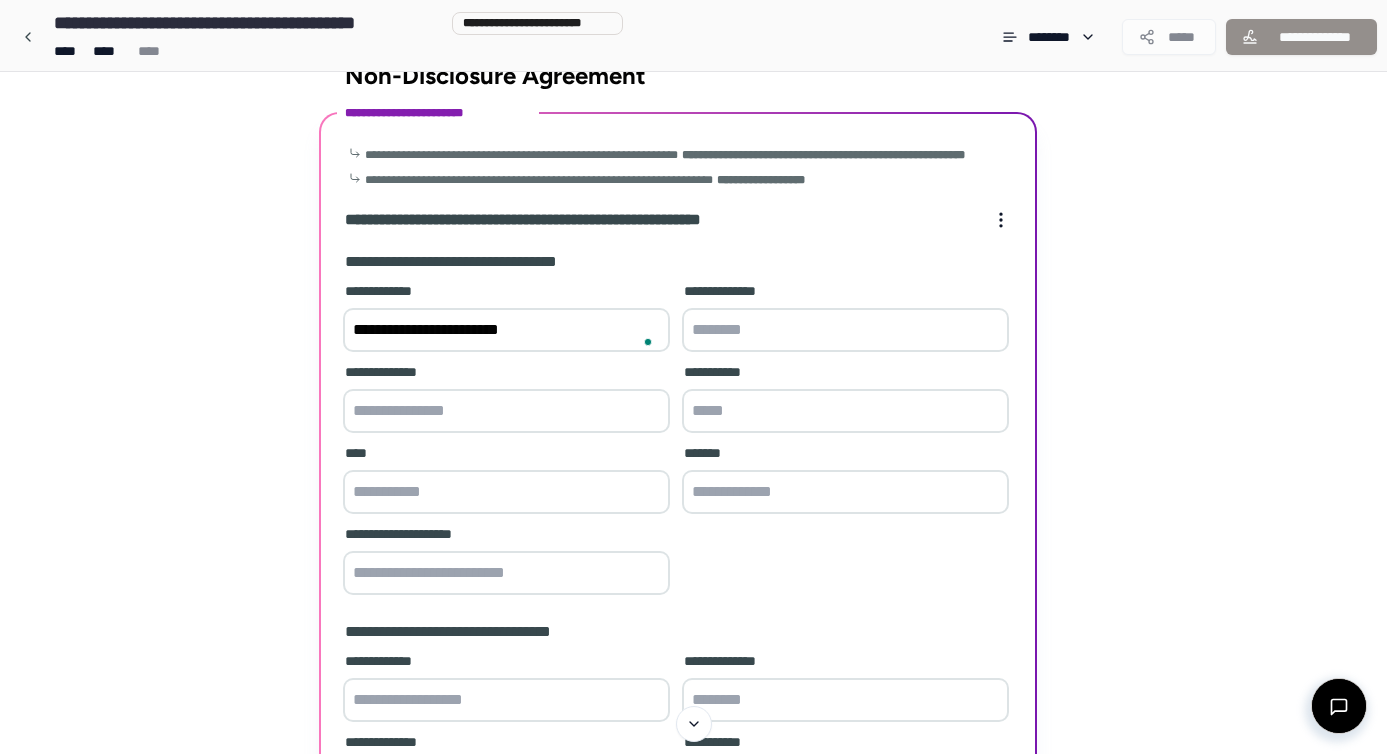 type on "**********" 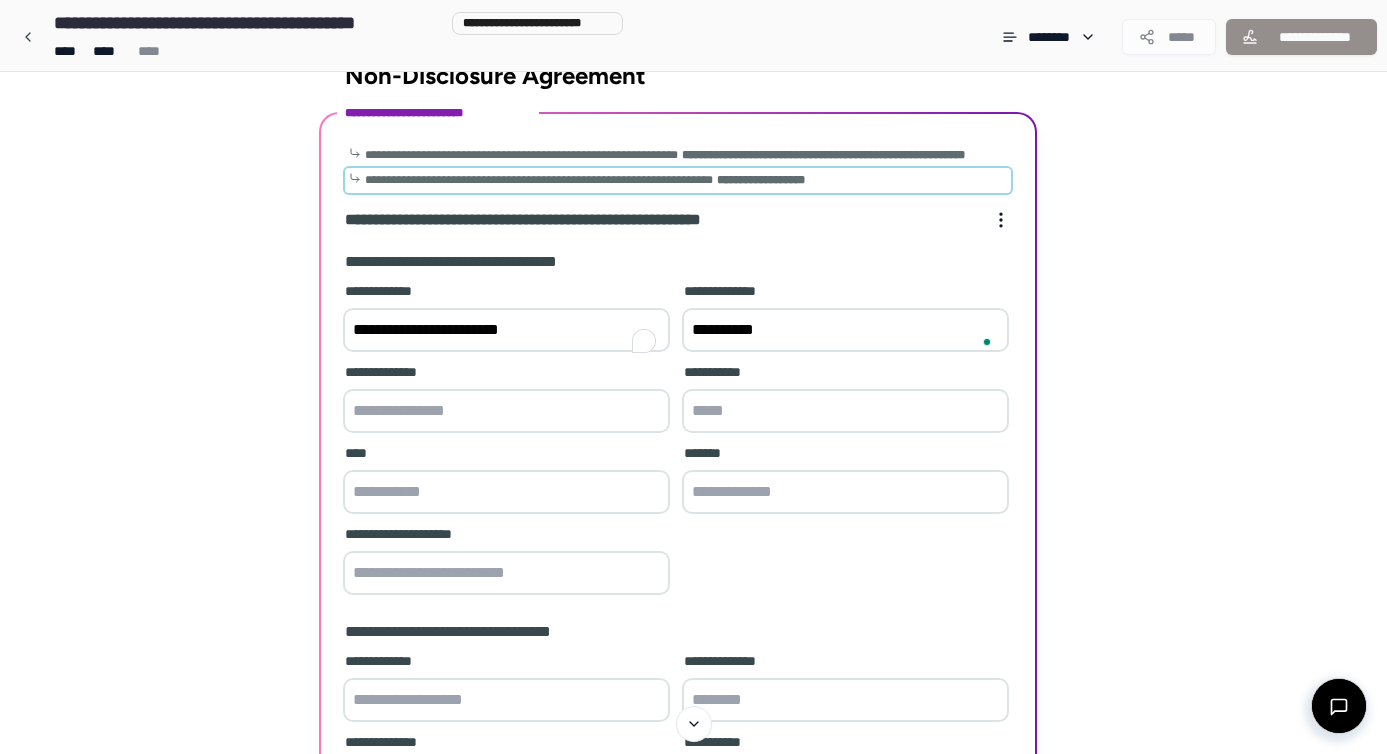 type on "**********" 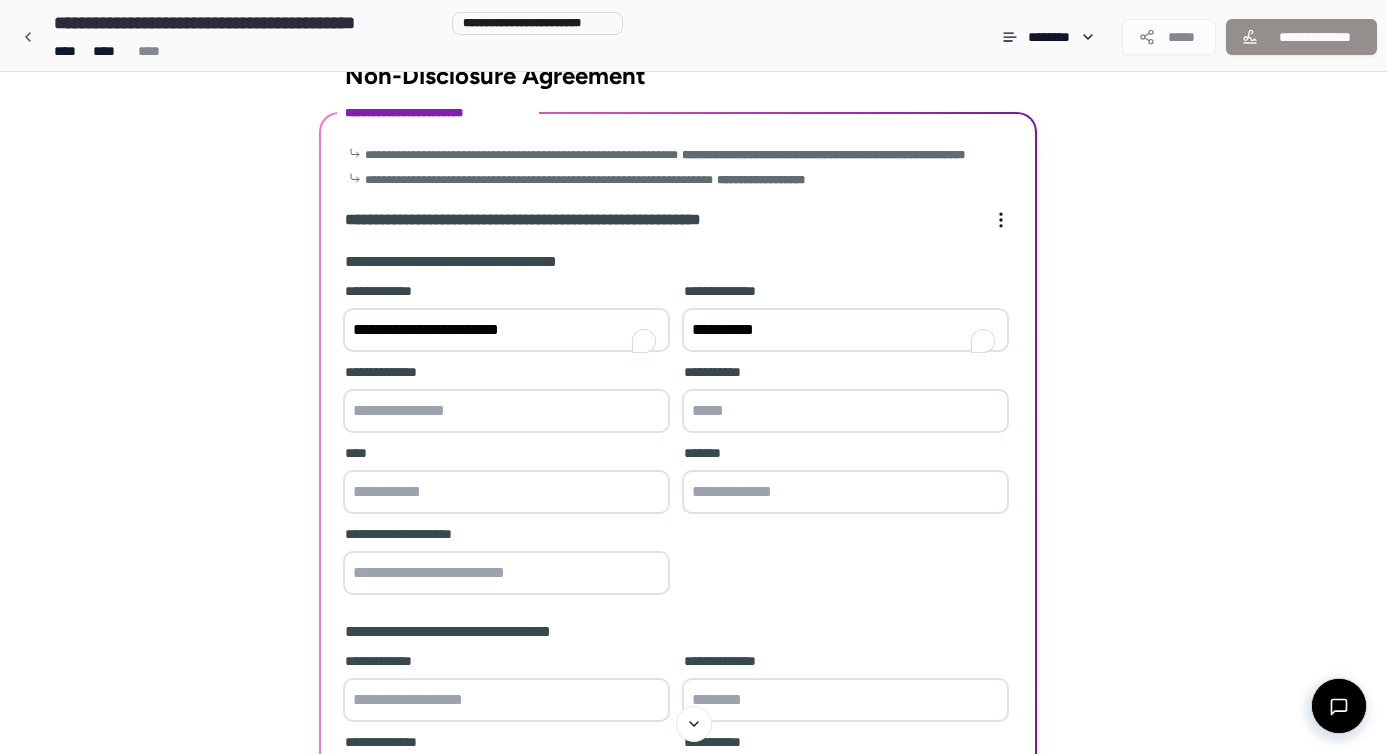 click on "**********" at bounding box center (506, 400) 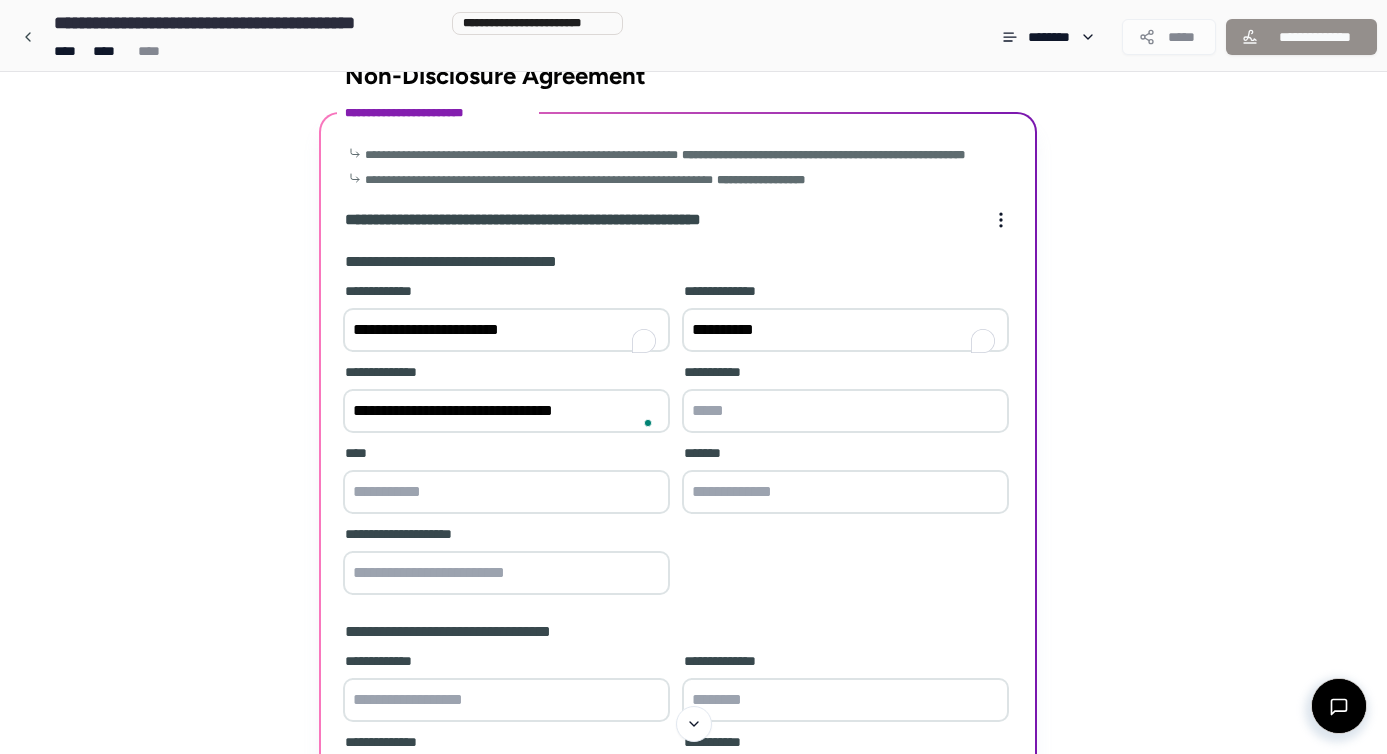 type on "**********" 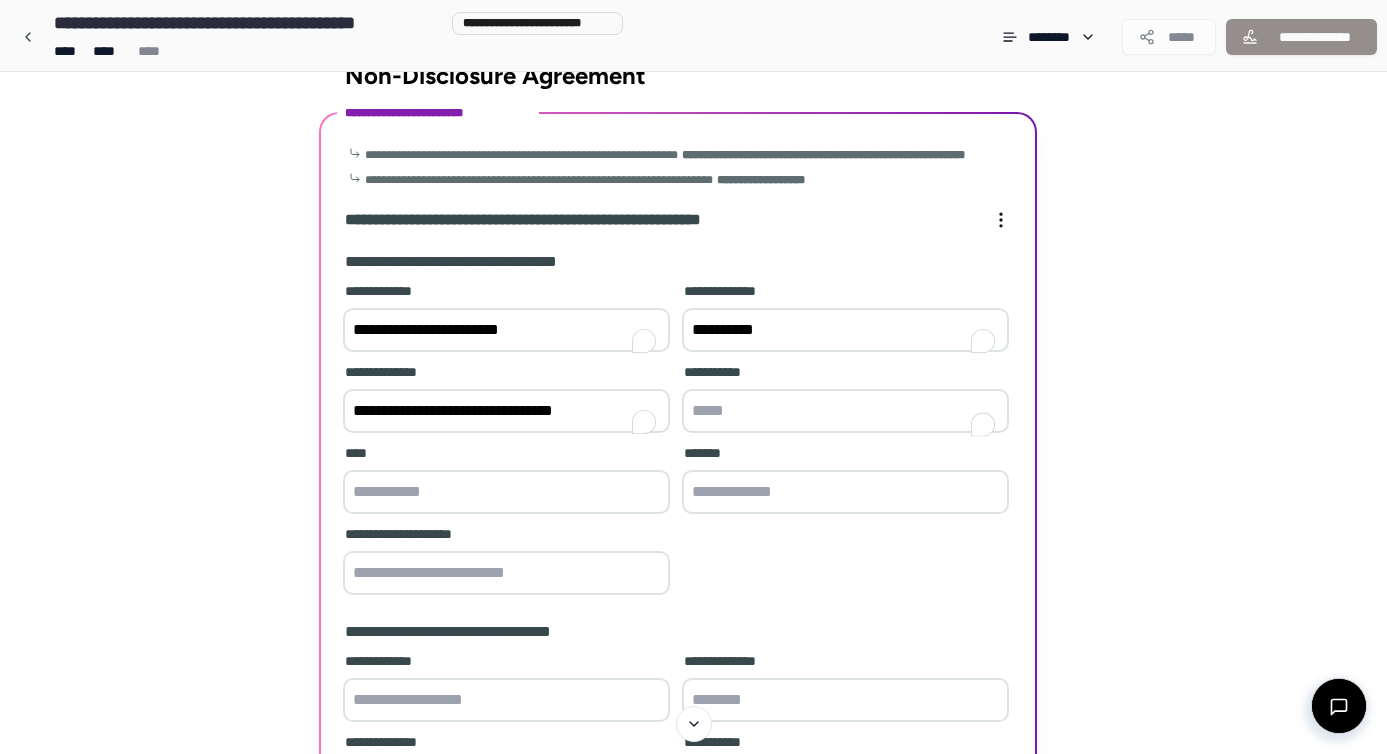 click at bounding box center (845, 411) 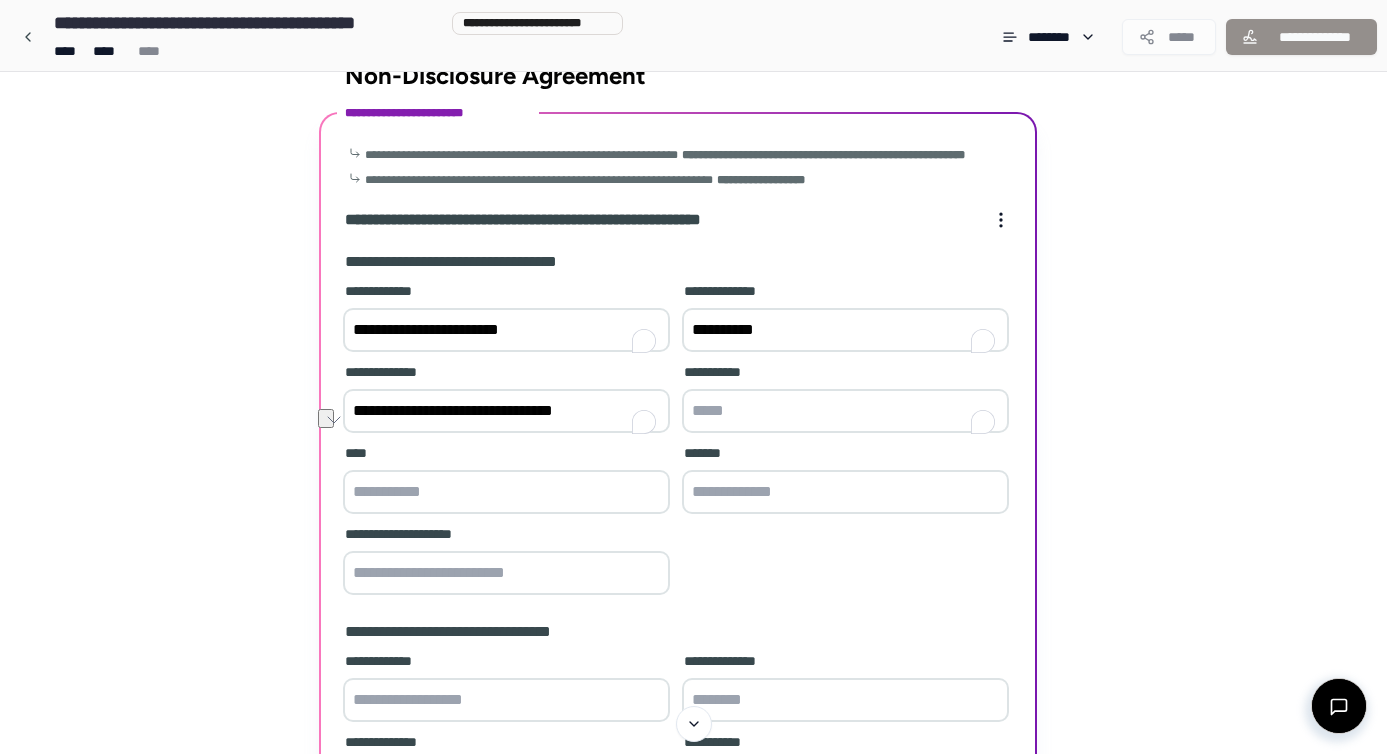 drag, startPoint x: 606, startPoint y: 433, endPoint x: 502, endPoint y: 421, distance: 104.69002 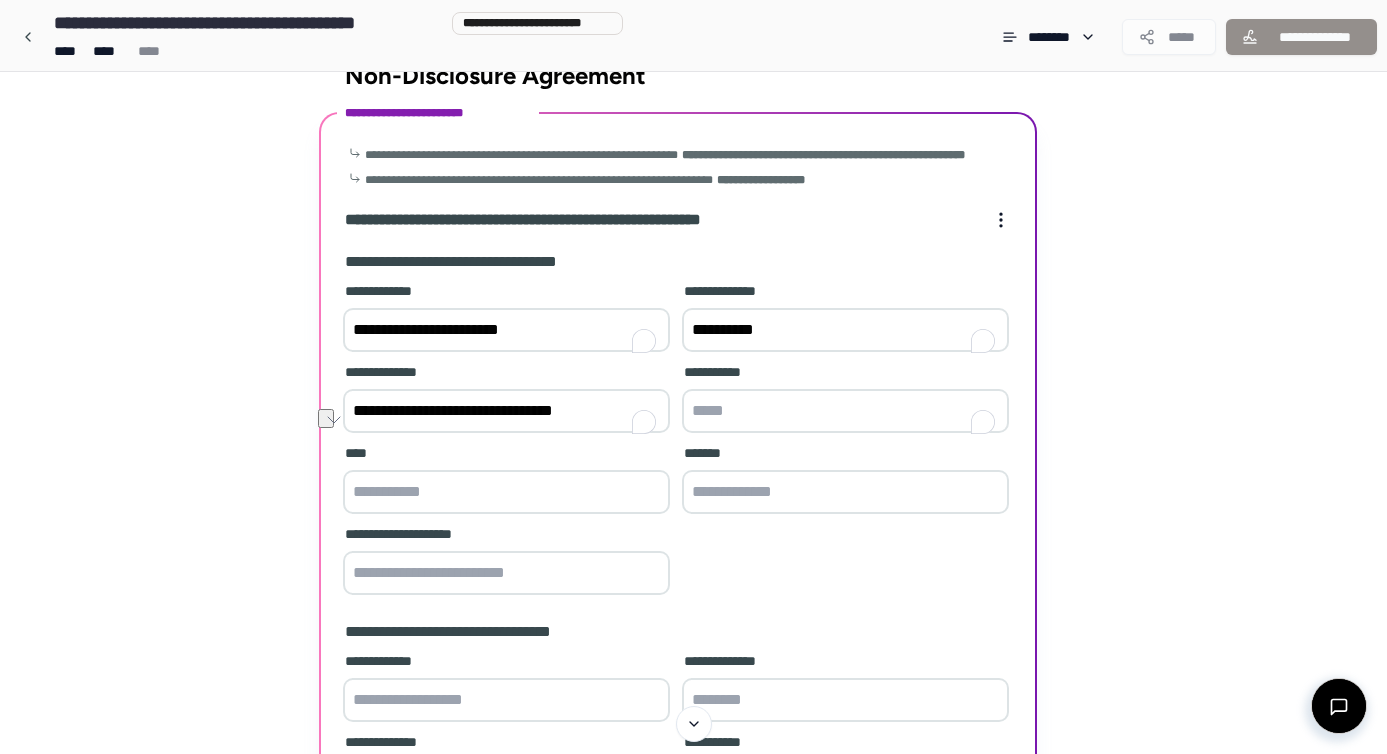 click on "**********" at bounding box center (506, 411) 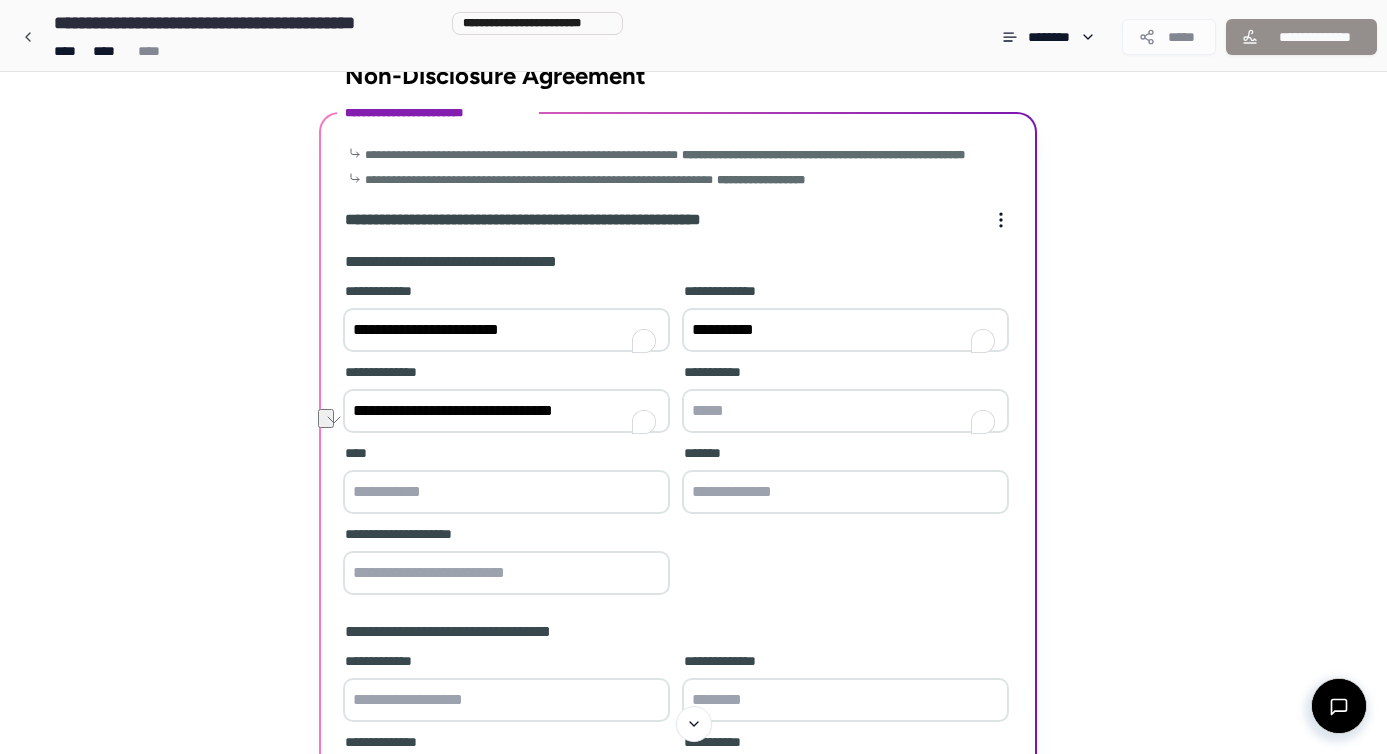 click at bounding box center [845, 411] 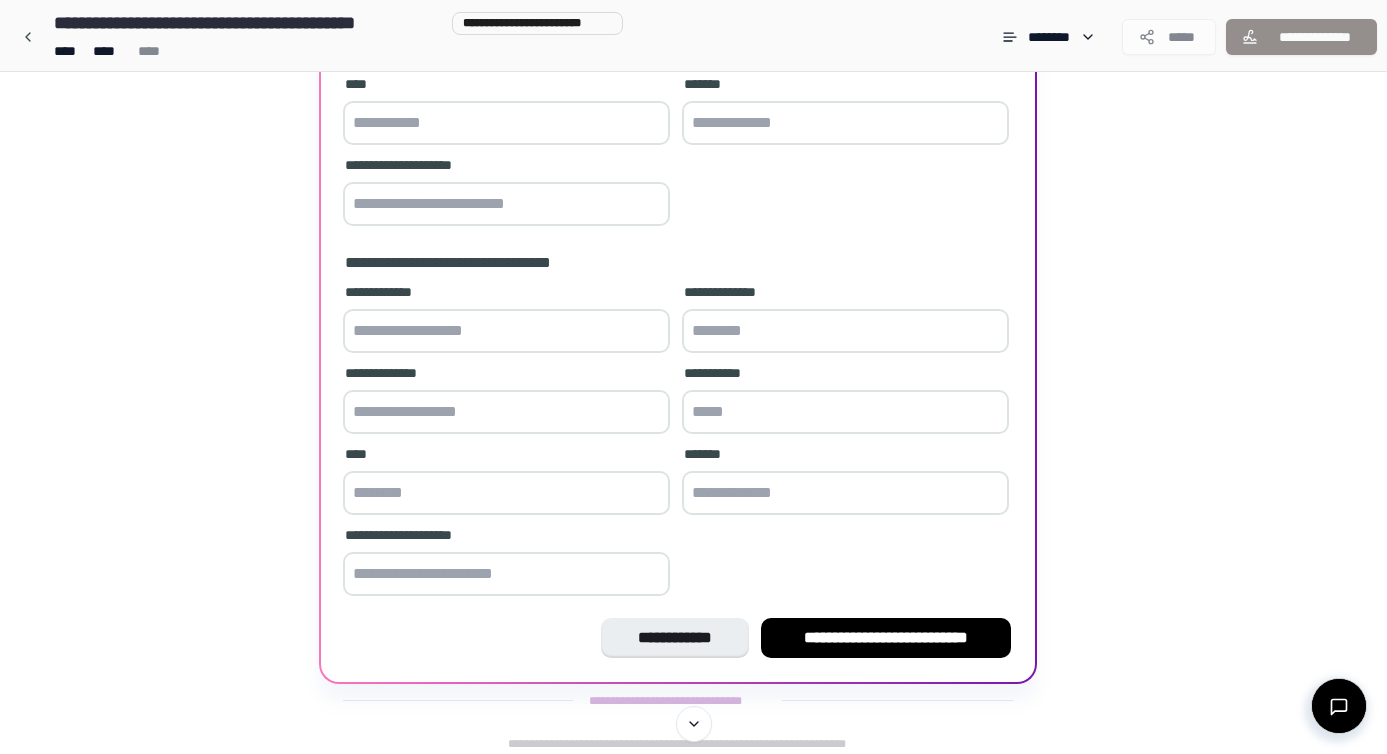 scroll, scrollTop: 380, scrollLeft: 0, axis: vertical 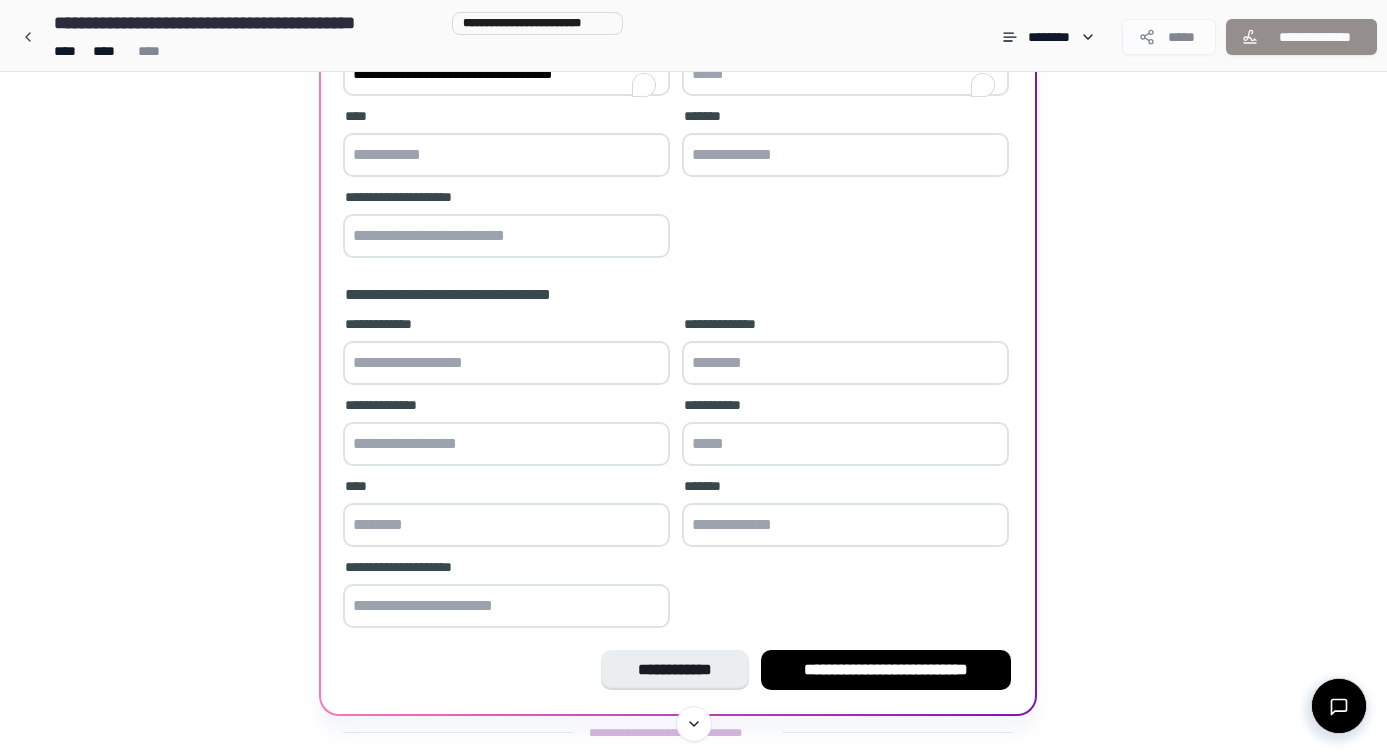 click at bounding box center (506, 155) 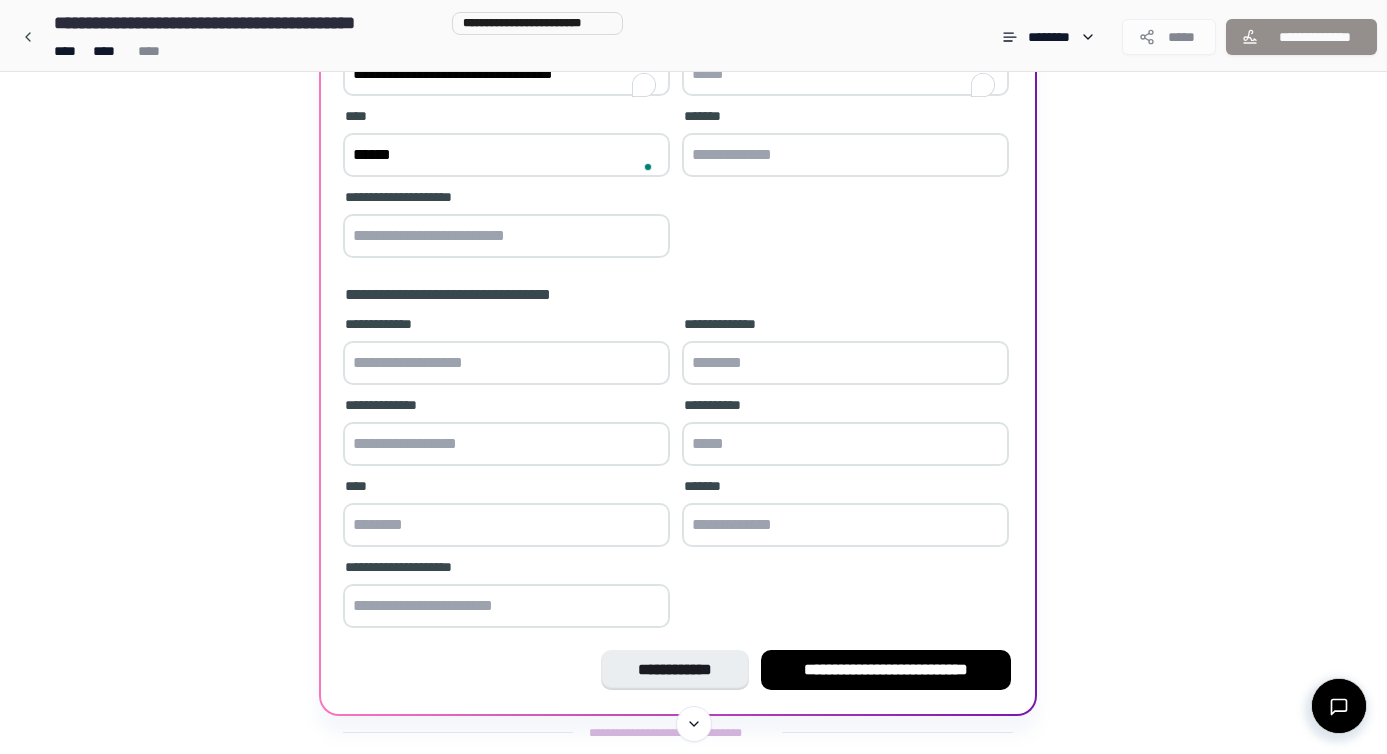 type on "******" 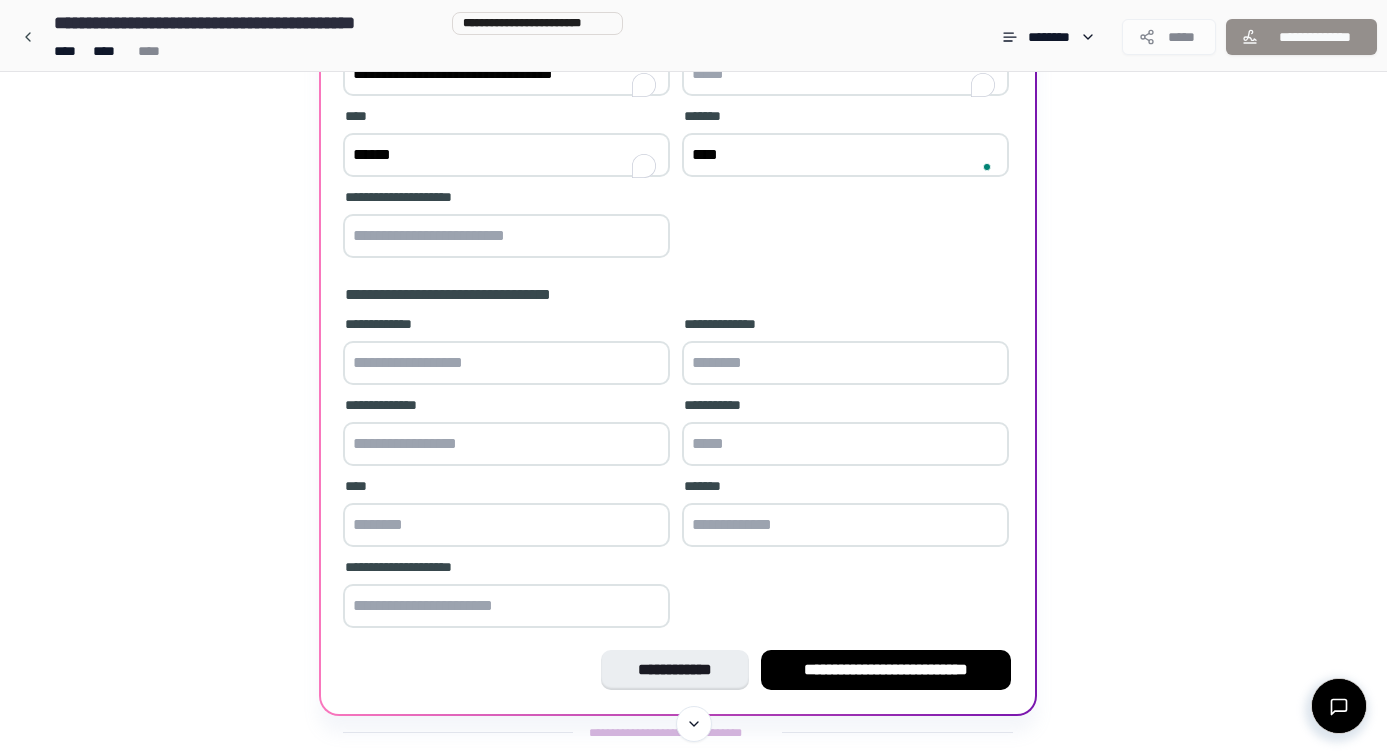 type on "*****" 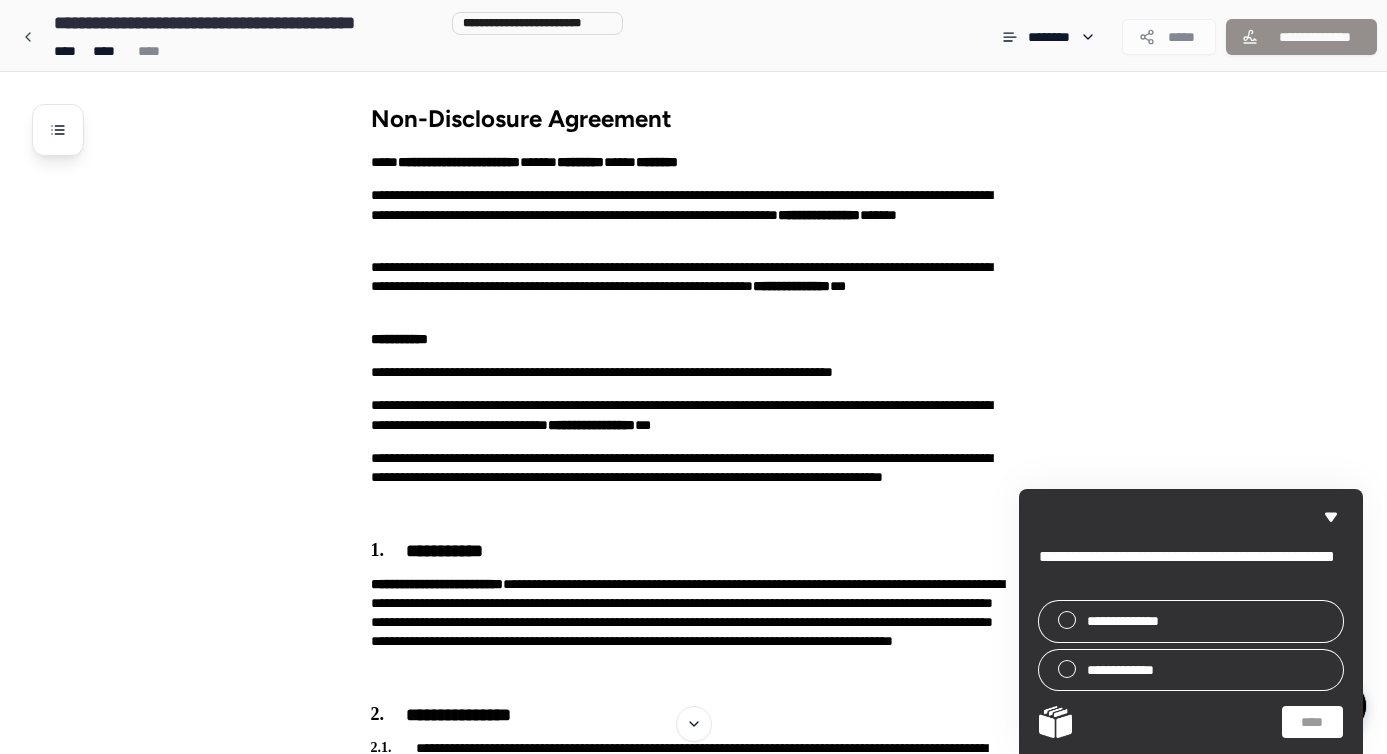 scroll, scrollTop: 0, scrollLeft: 0, axis: both 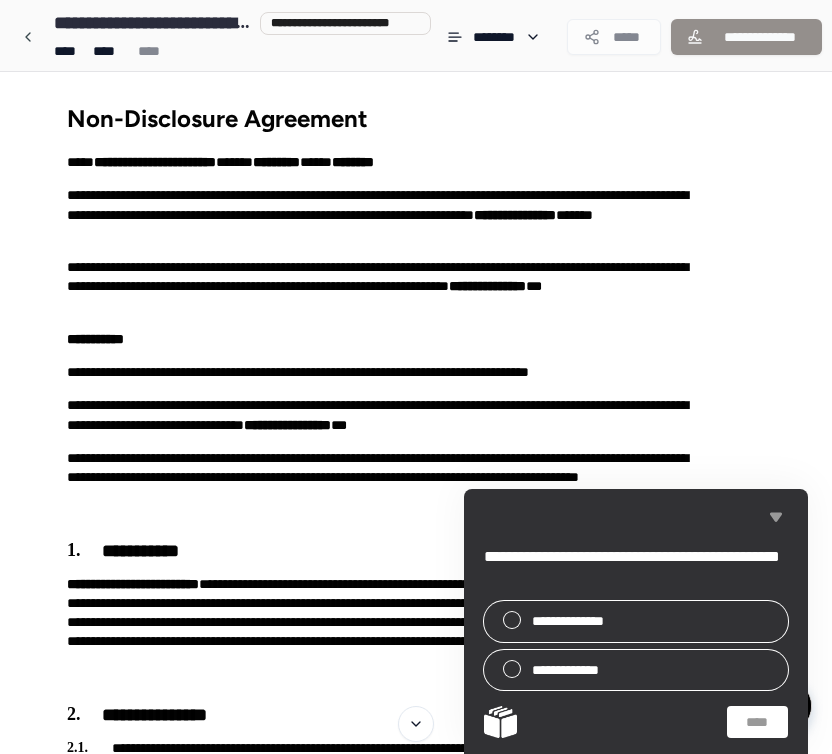 click 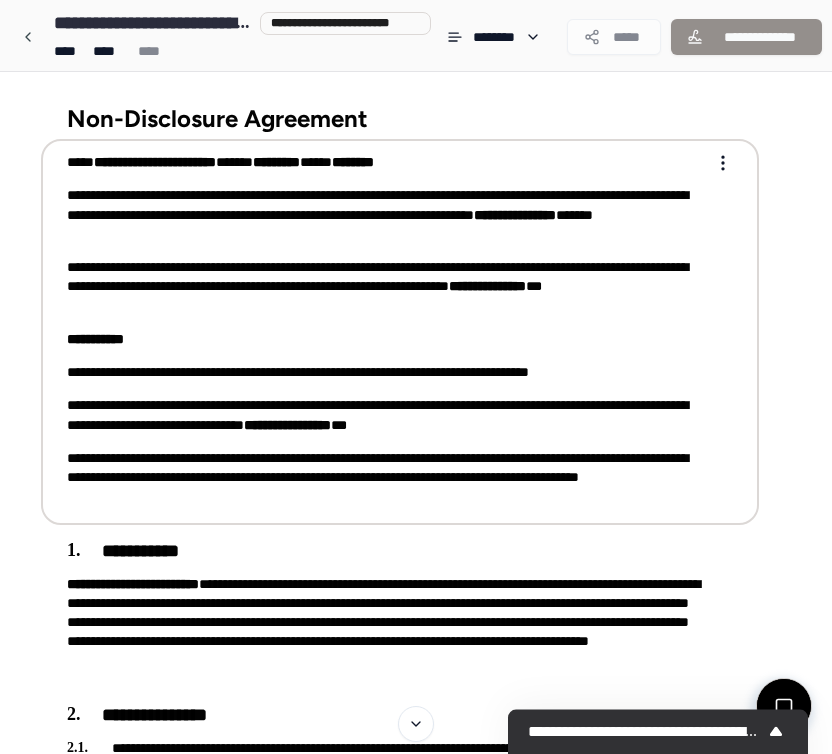 click on "**********" at bounding box center (515, 215) 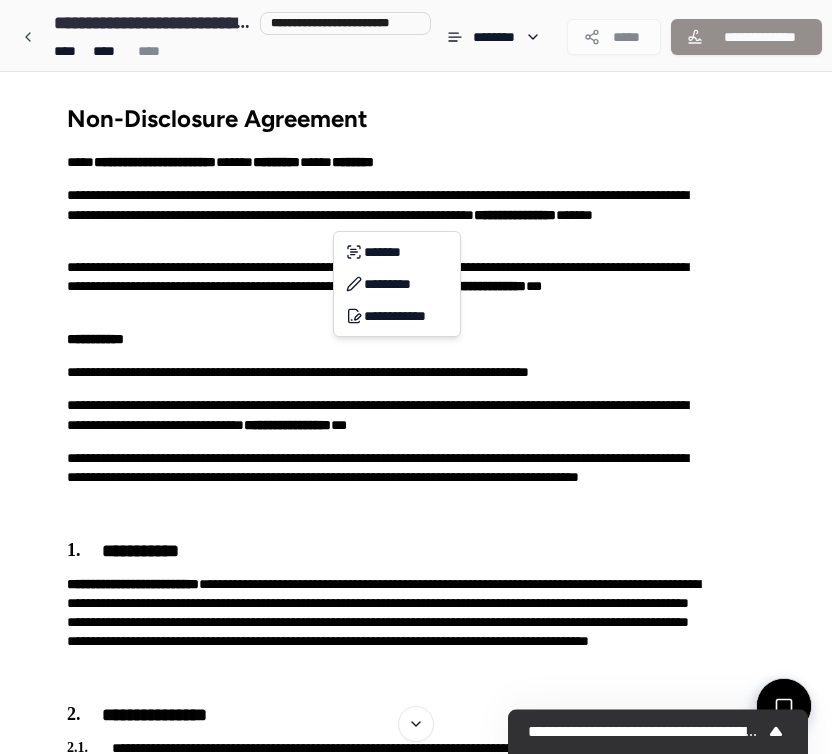 click on "**********" at bounding box center [416, 1348] 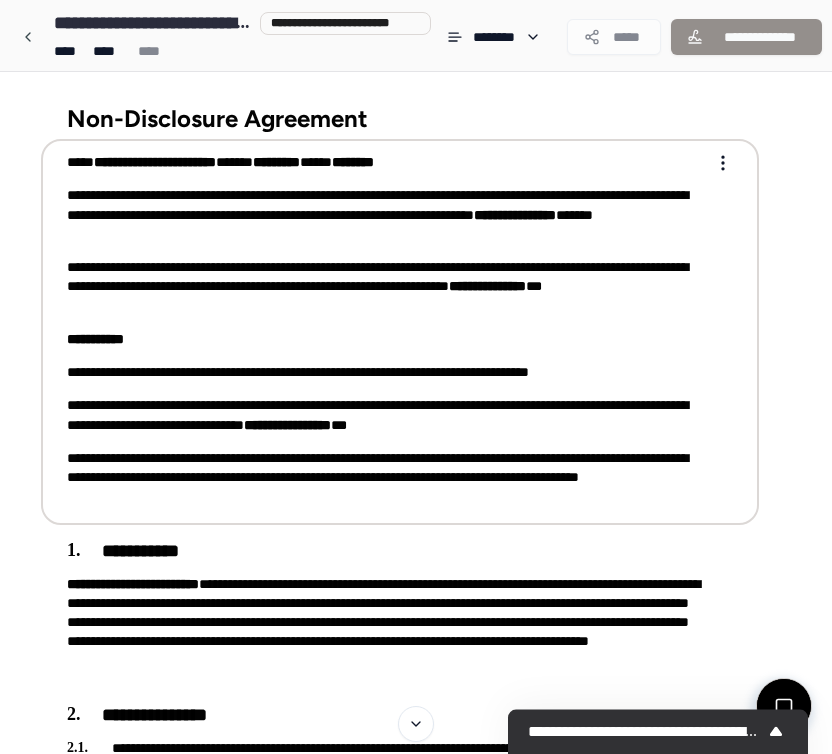 click on "**********" at bounding box center [386, 287] 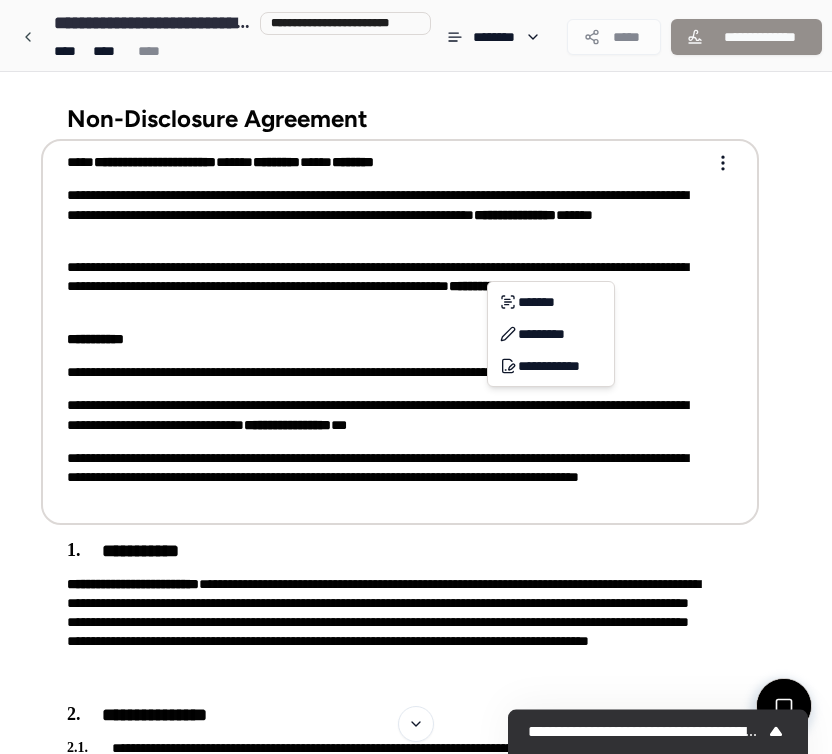 click on "**********" at bounding box center (416, 1348) 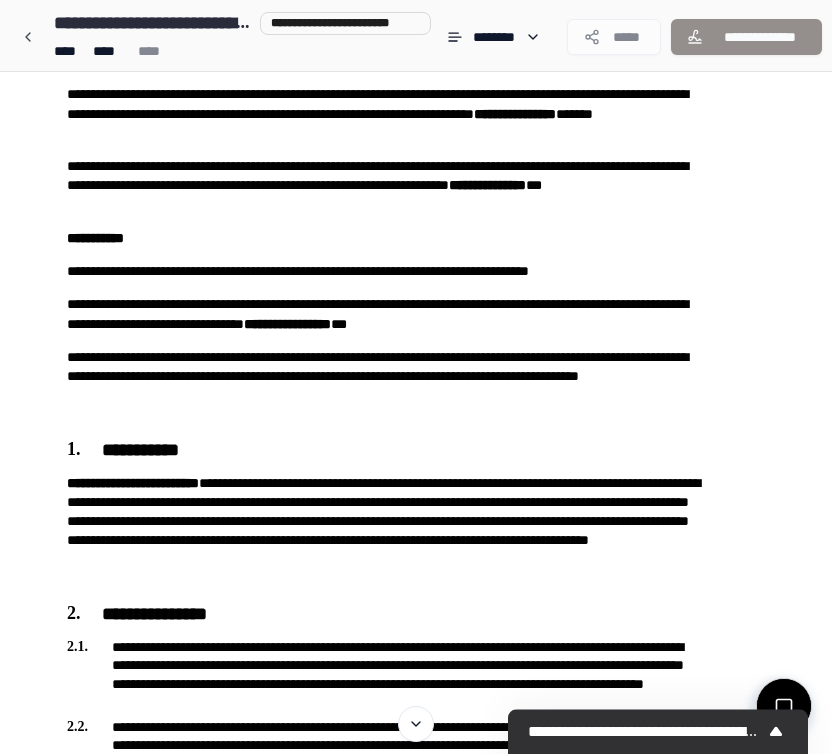 scroll, scrollTop: 119, scrollLeft: 0, axis: vertical 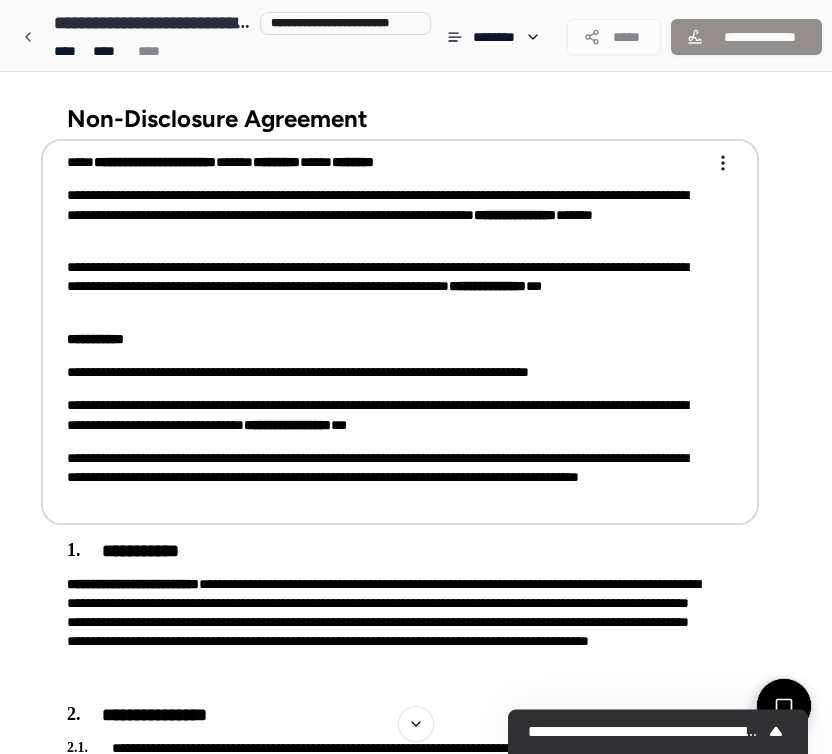 click on "********" at bounding box center (353, 162) 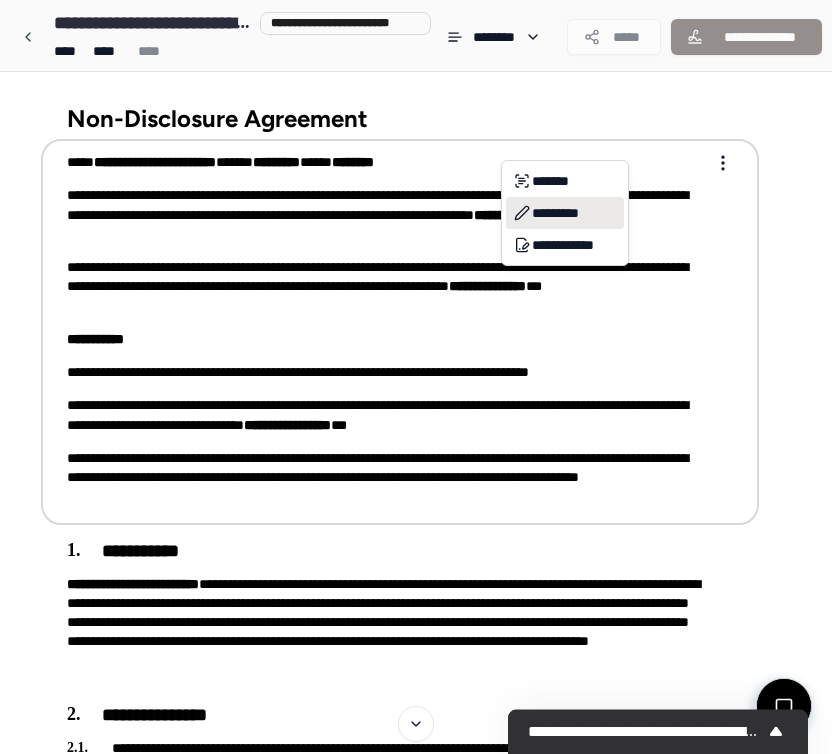 click on "*********" at bounding box center (565, 213) 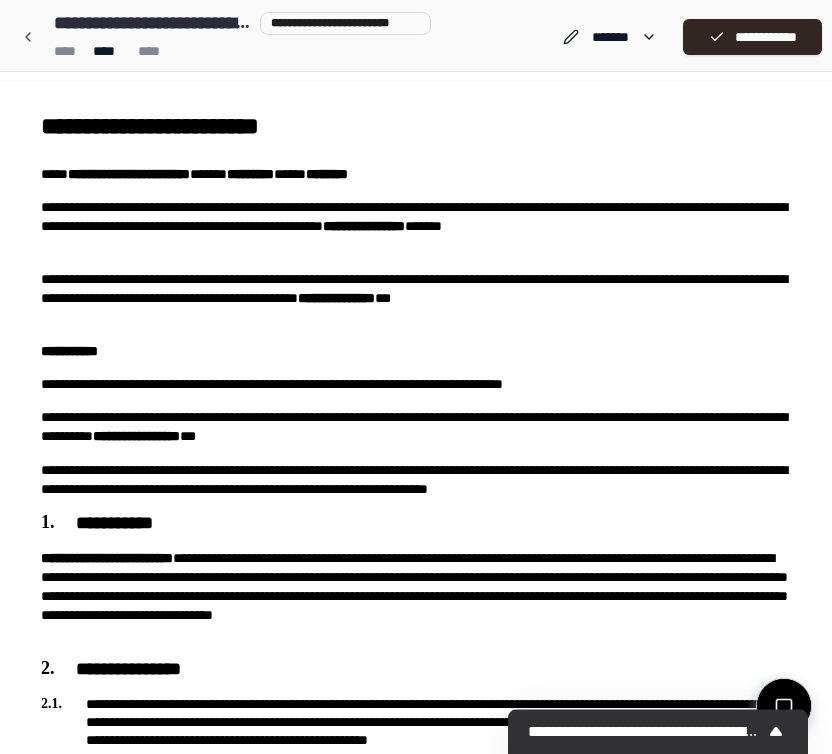 scroll, scrollTop: 0, scrollLeft: 0, axis: both 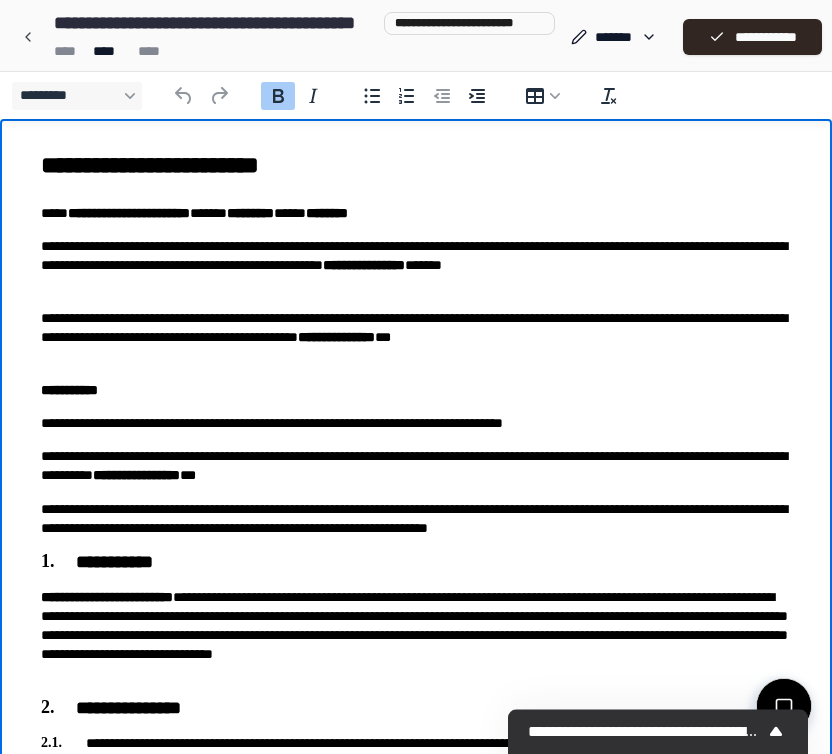 click on "*********" at bounding box center (250, 213) 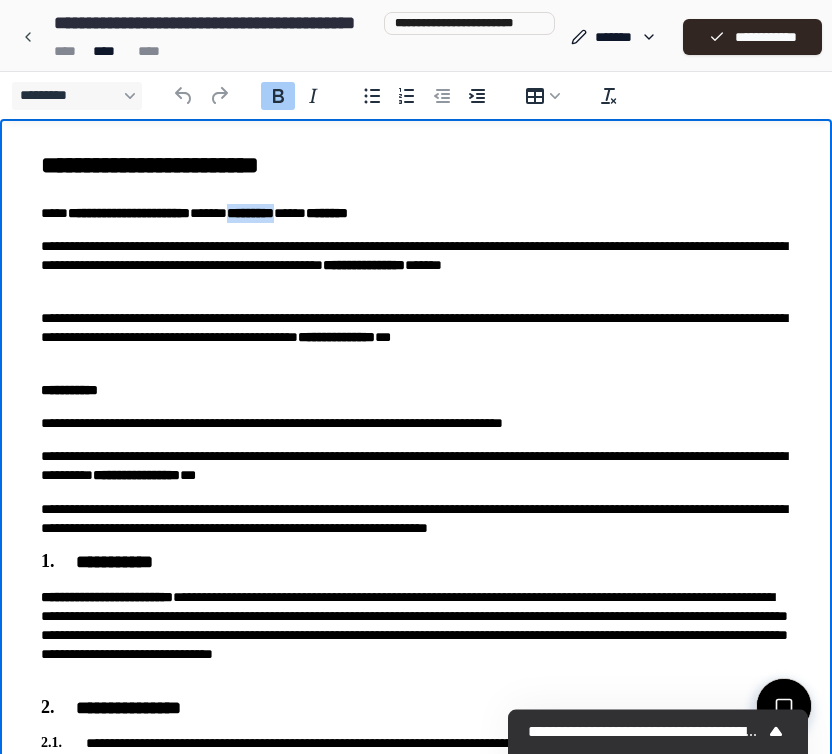 click on "*********" at bounding box center [250, 213] 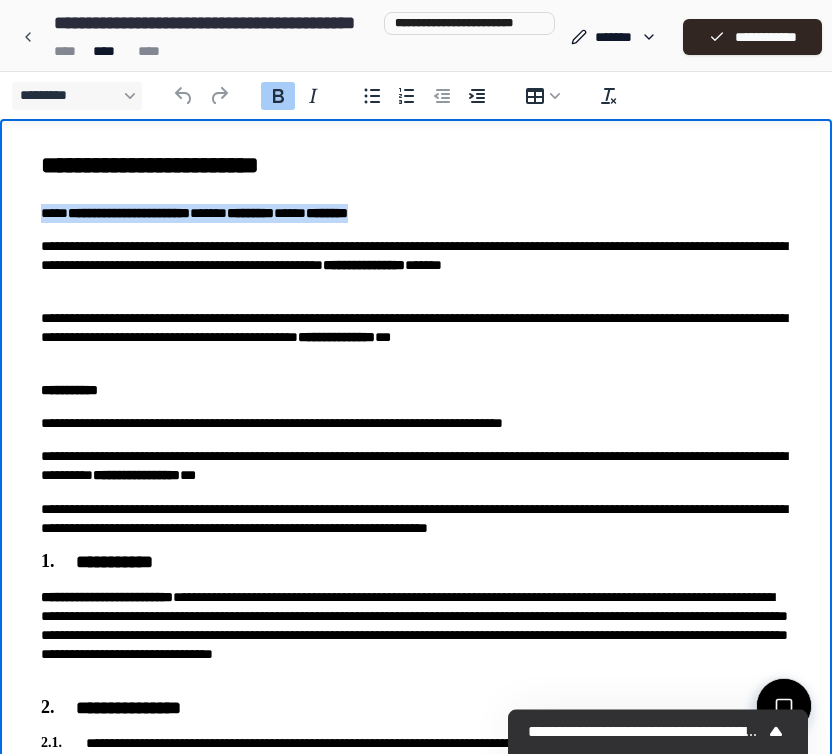 click on "*********" at bounding box center [250, 213] 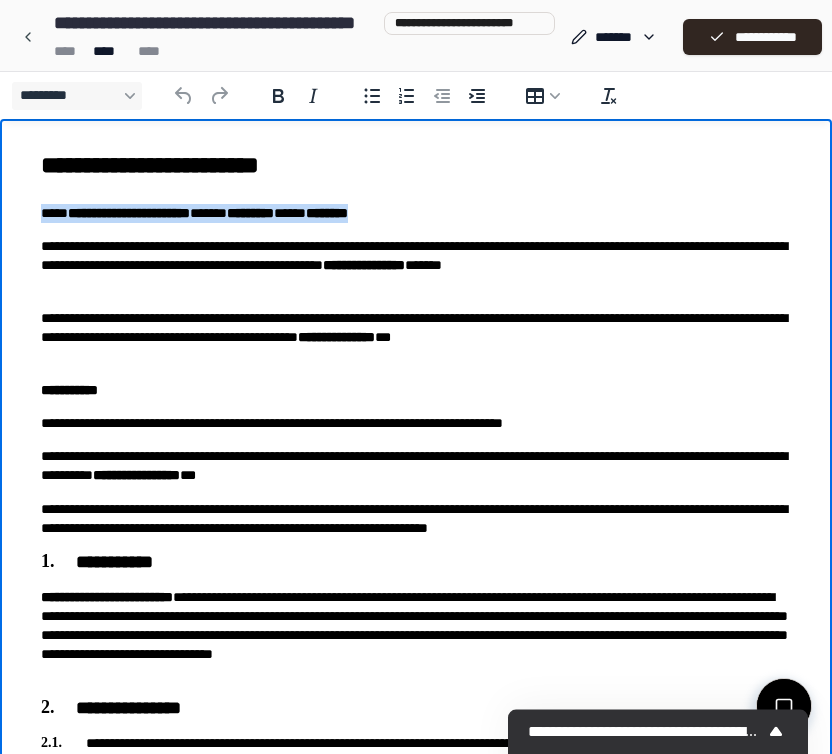 copy on "**********" 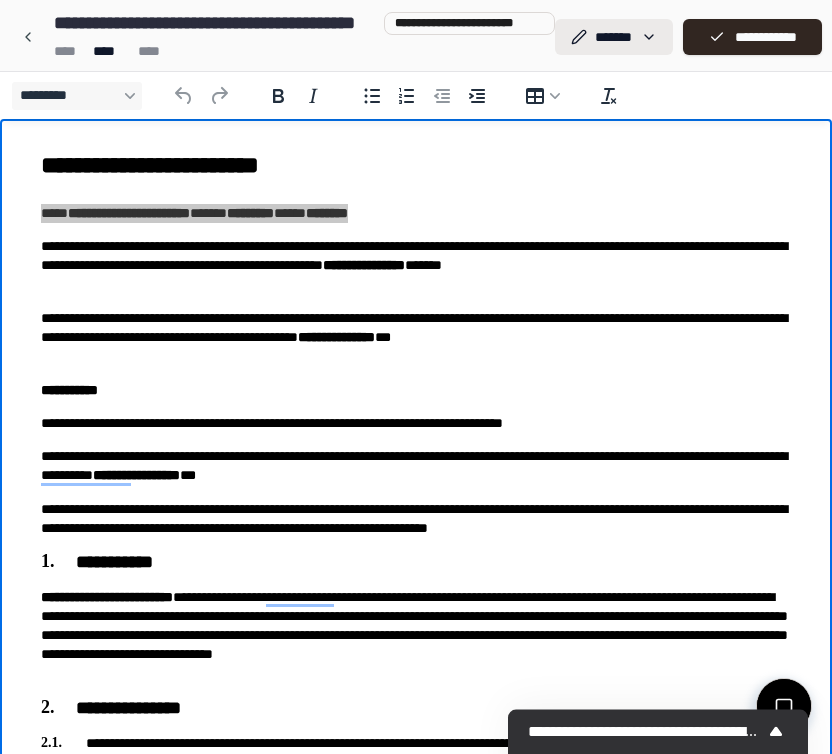 click on "**********" at bounding box center [416, 1054] 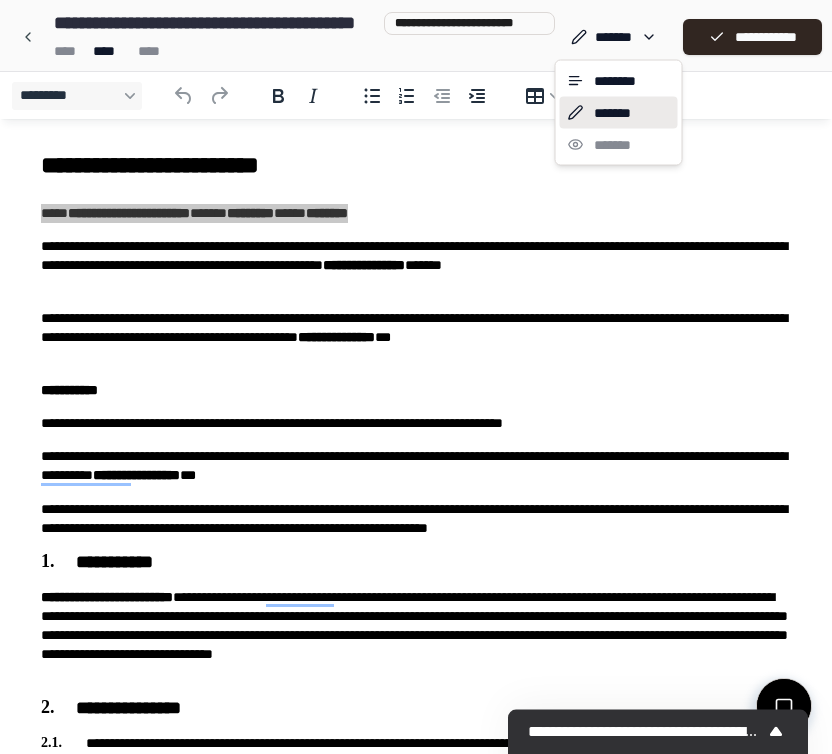 click on "**********" at bounding box center (416, 1054) 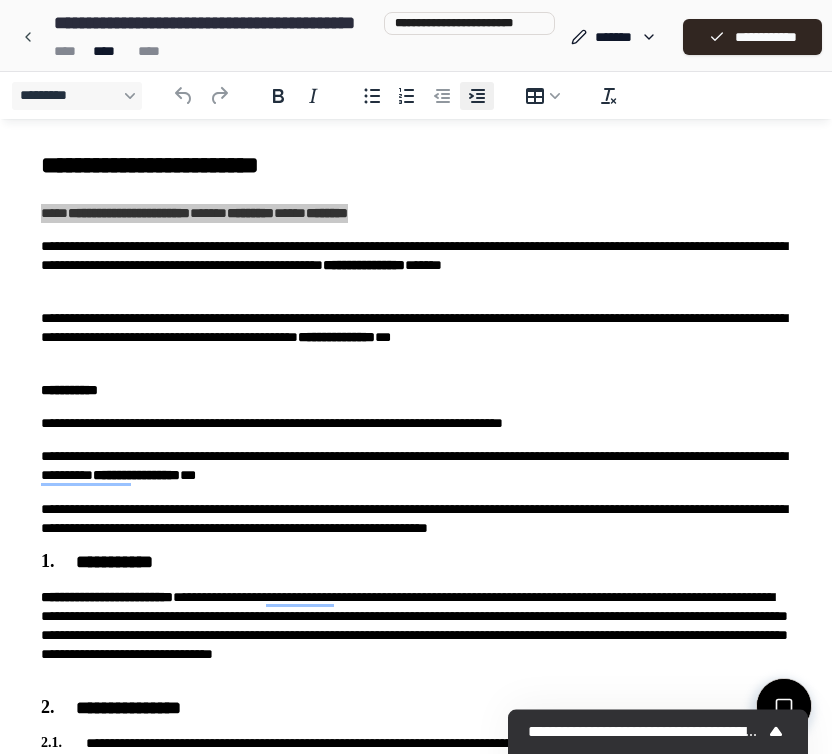 type 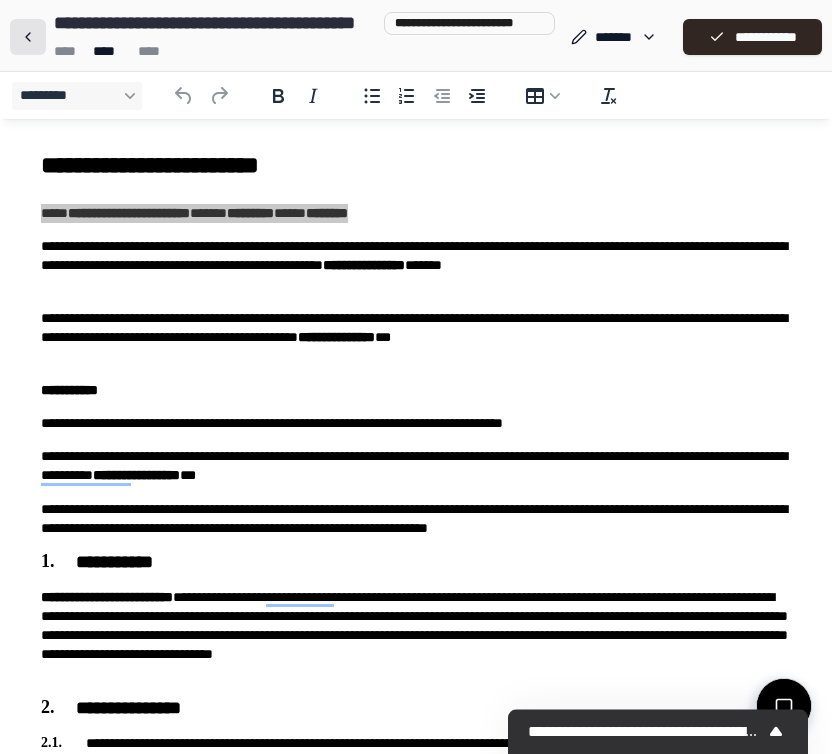 click at bounding box center (28, 37) 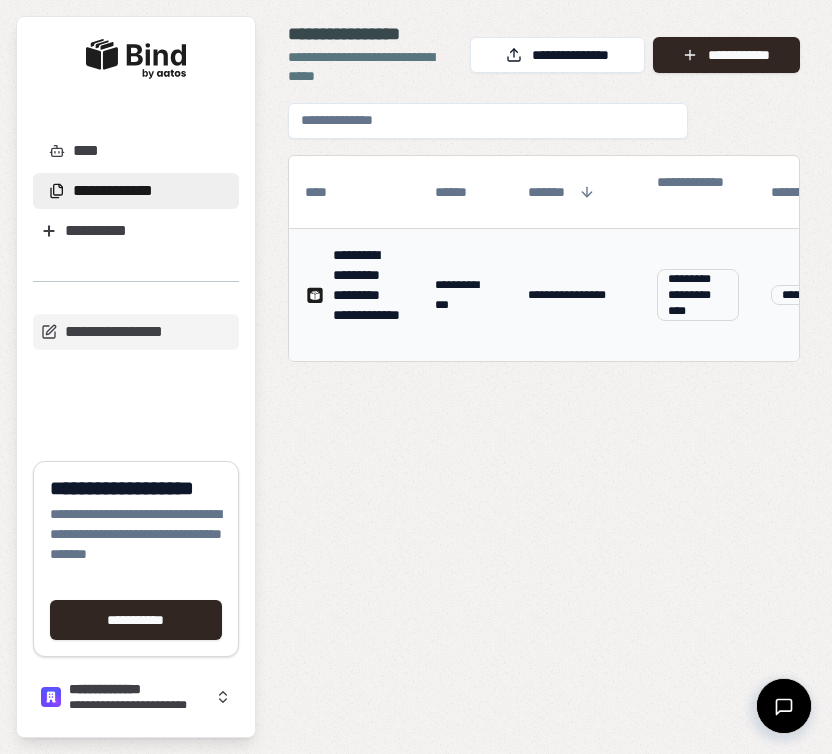 click on "**********" at bounding box center [368, 295] 